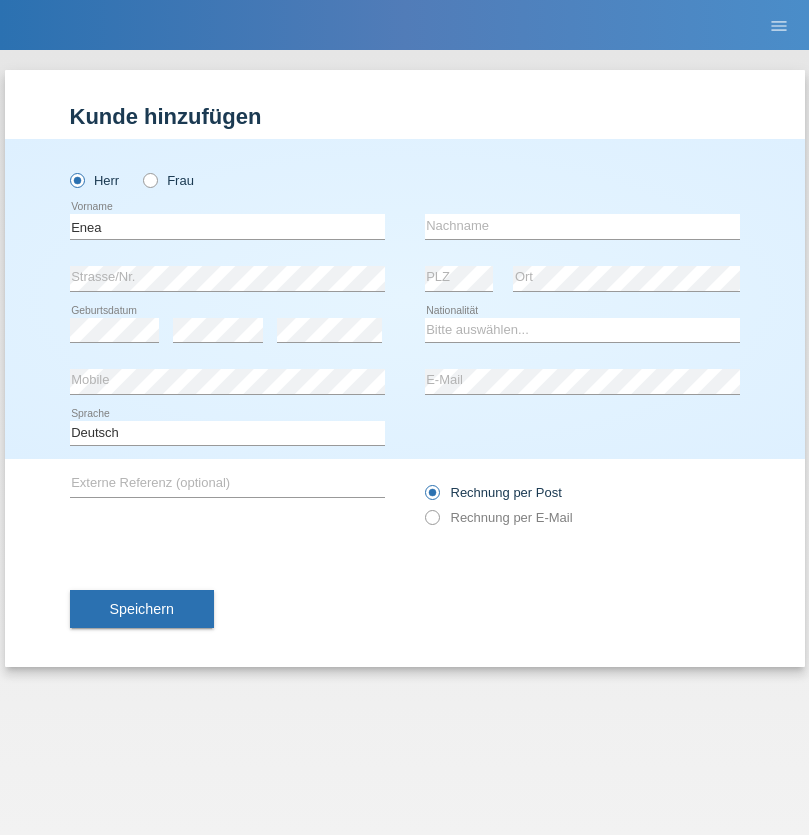 scroll, scrollTop: 0, scrollLeft: 0, axis: both 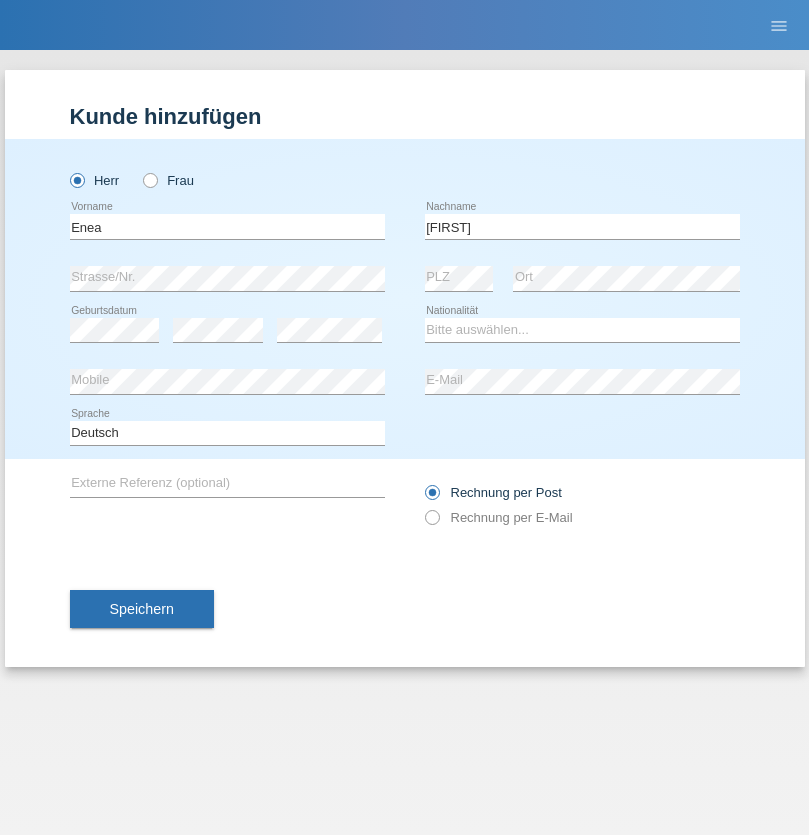 type on "Andrei" 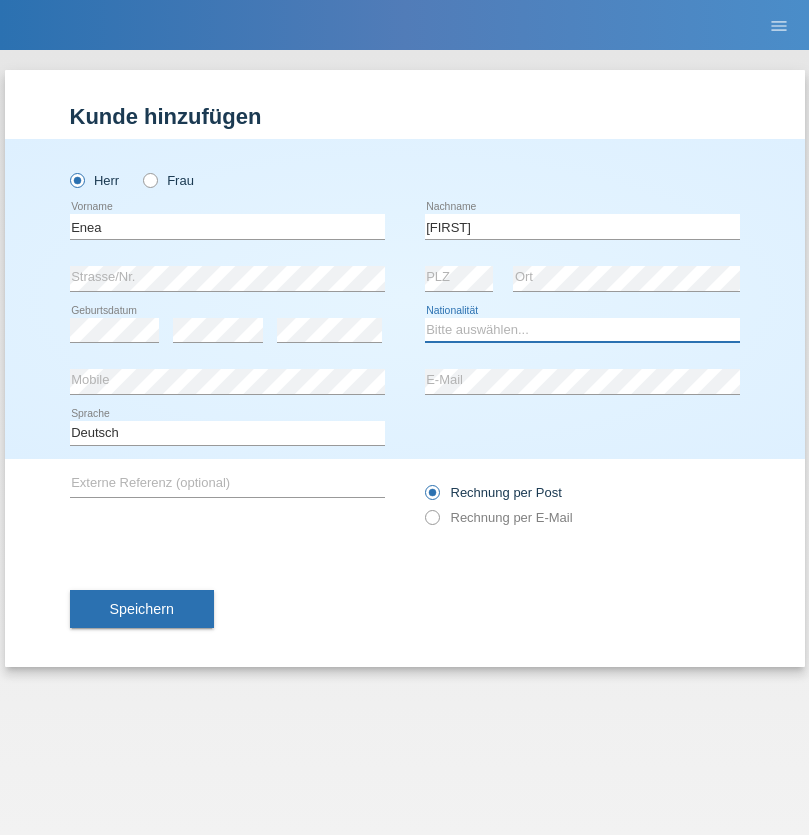 select on "OM" 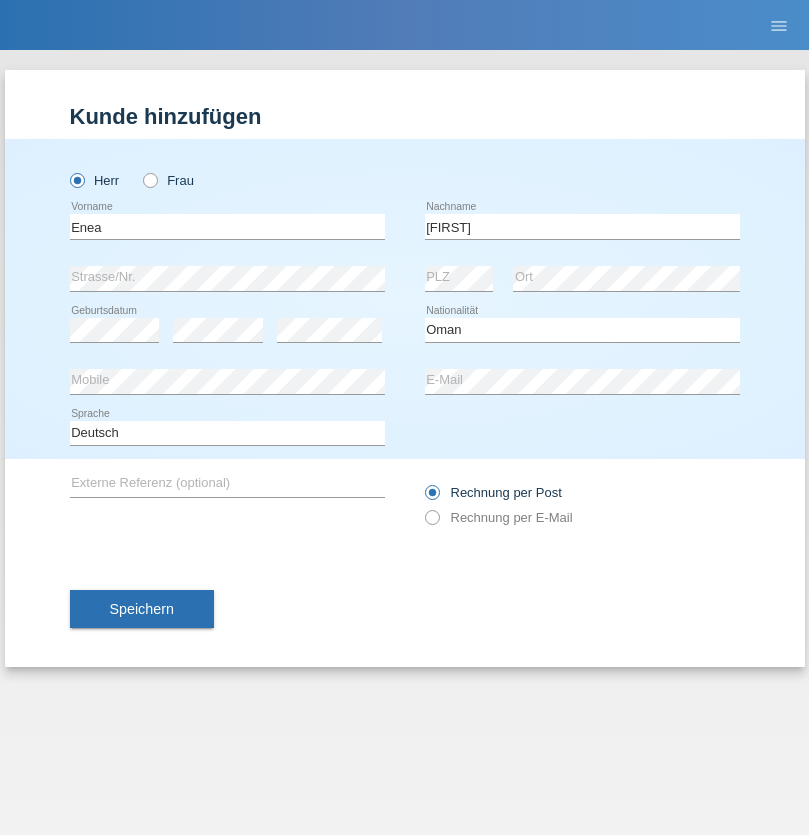 select on "C" 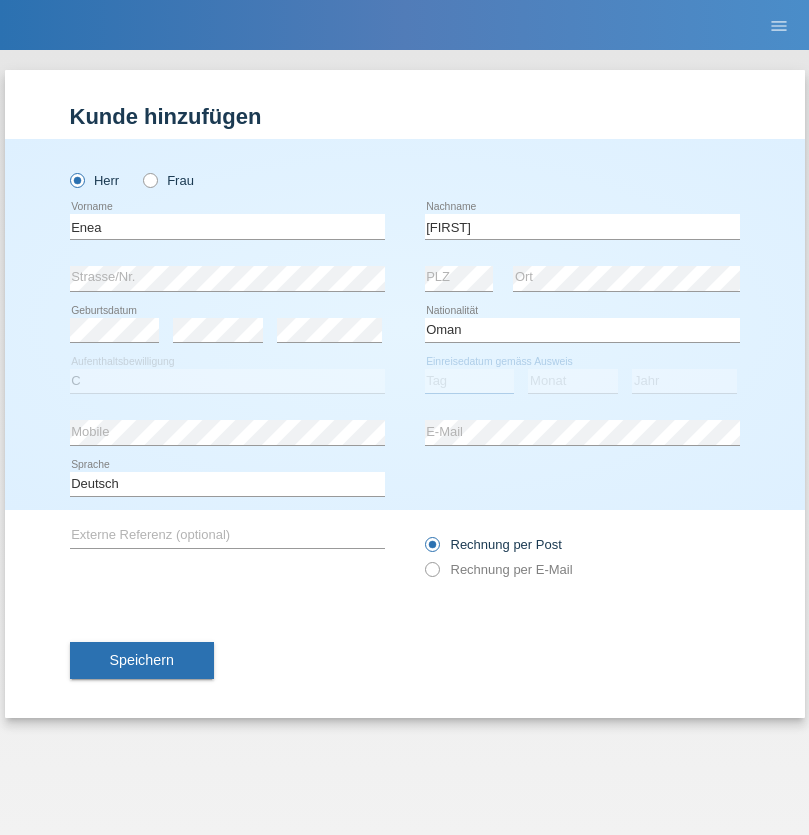 select on "17" 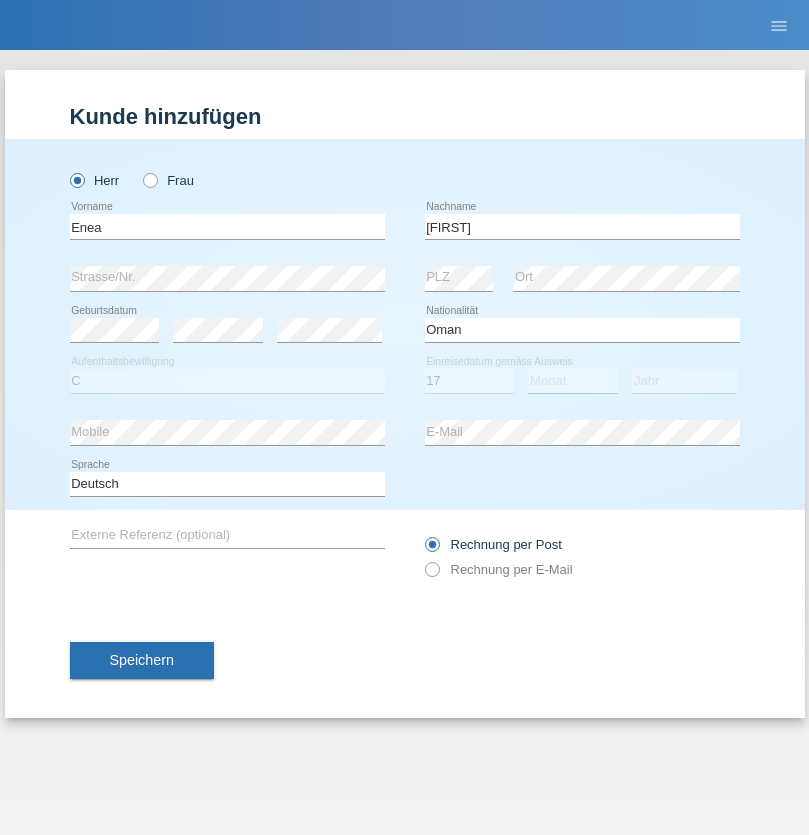 select on "06" 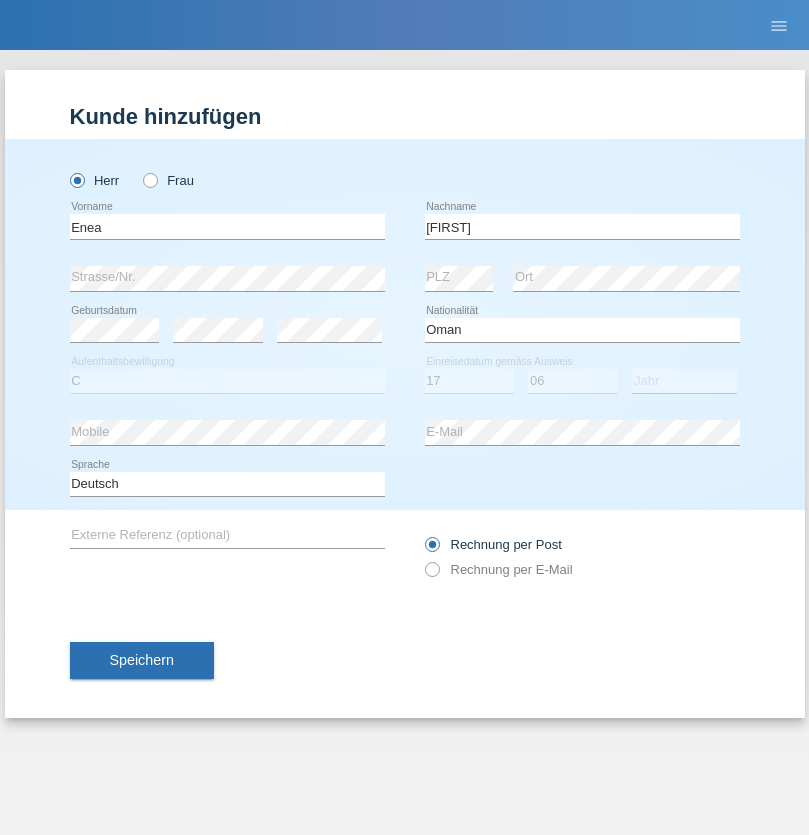 select on "2021" 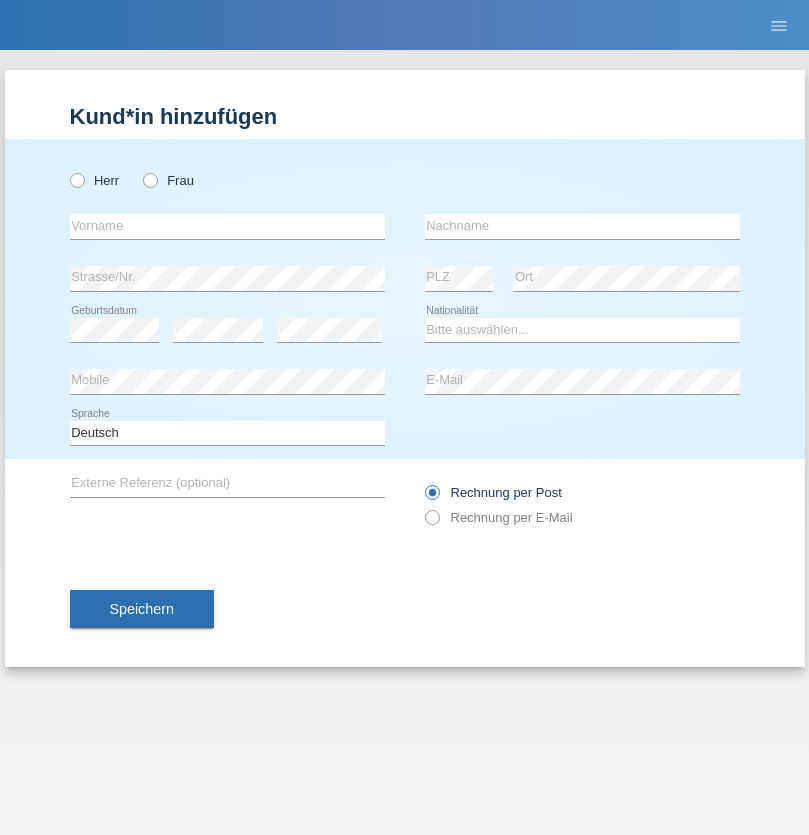 scroll, scrollTop: 0, scrollLeft: 0, axis: both 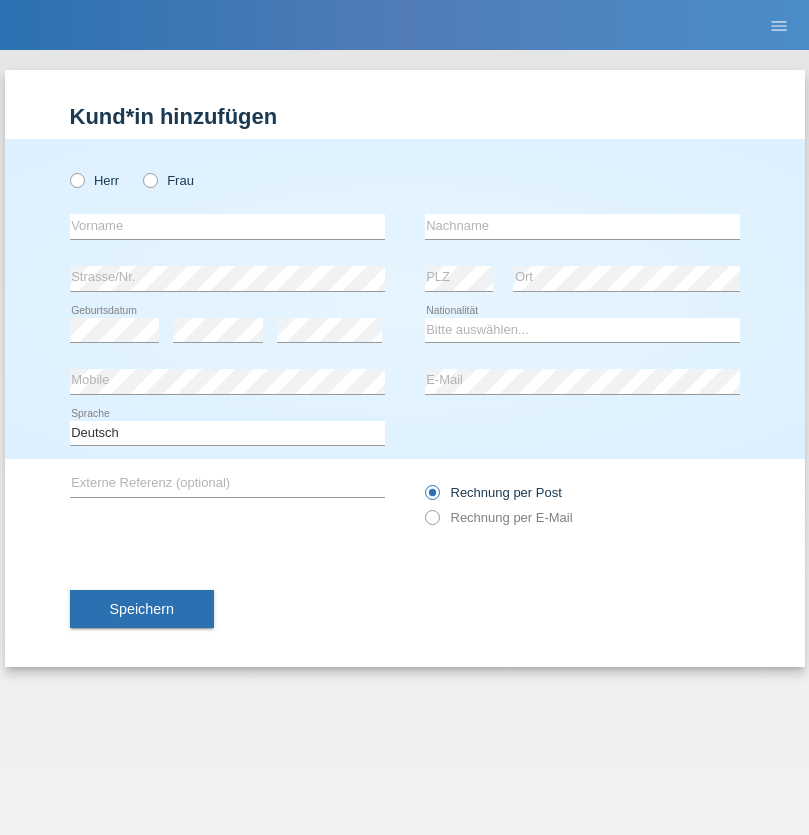radio on "true" 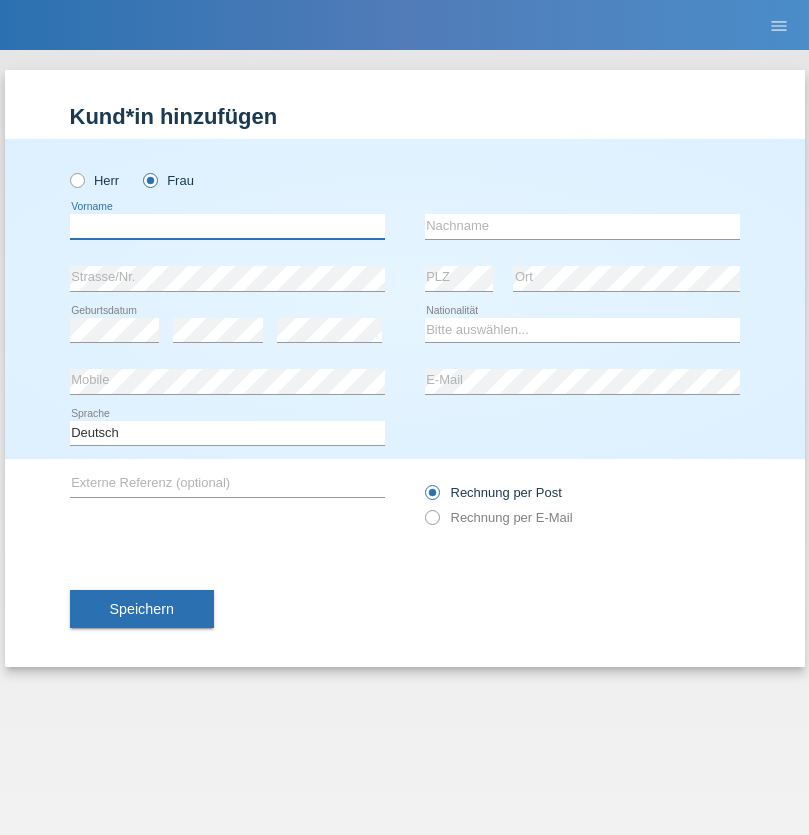 click at bounding box center (227, 226) 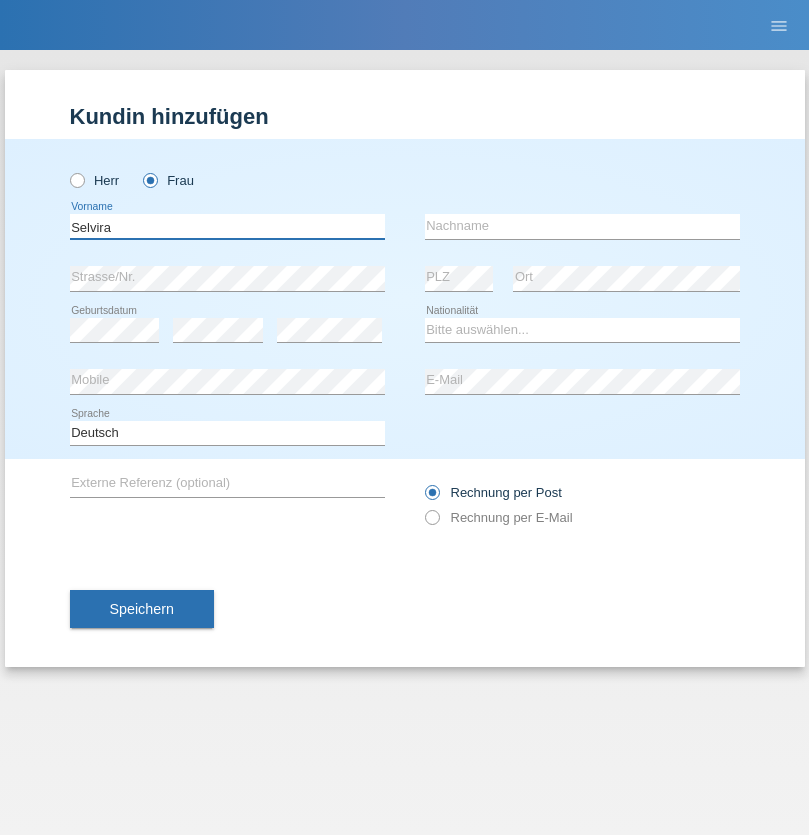 type on "Selvira" 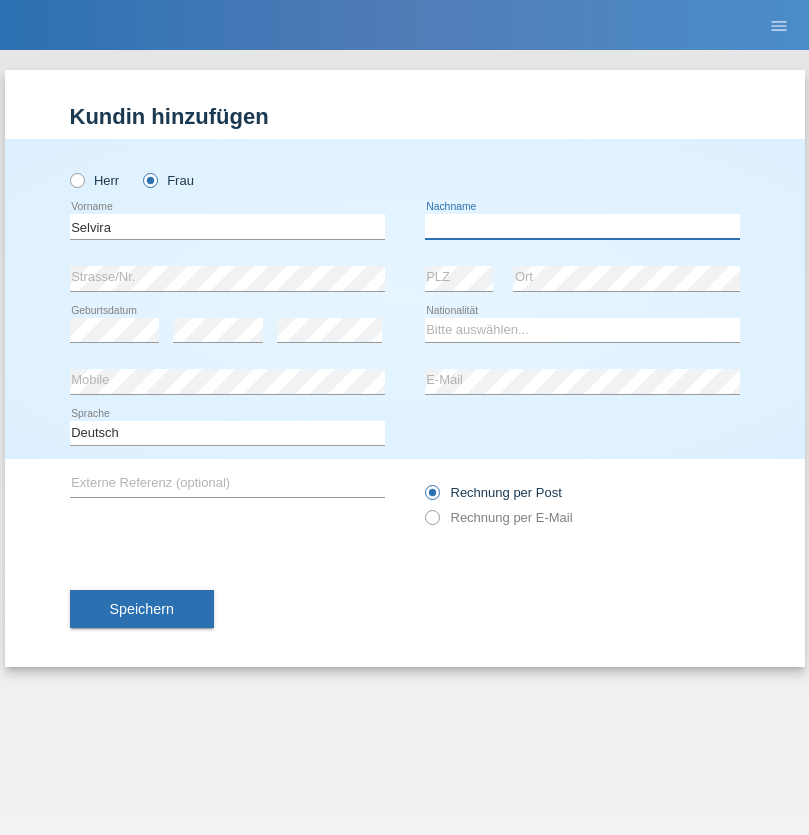 click at bounding box center [582, 226] 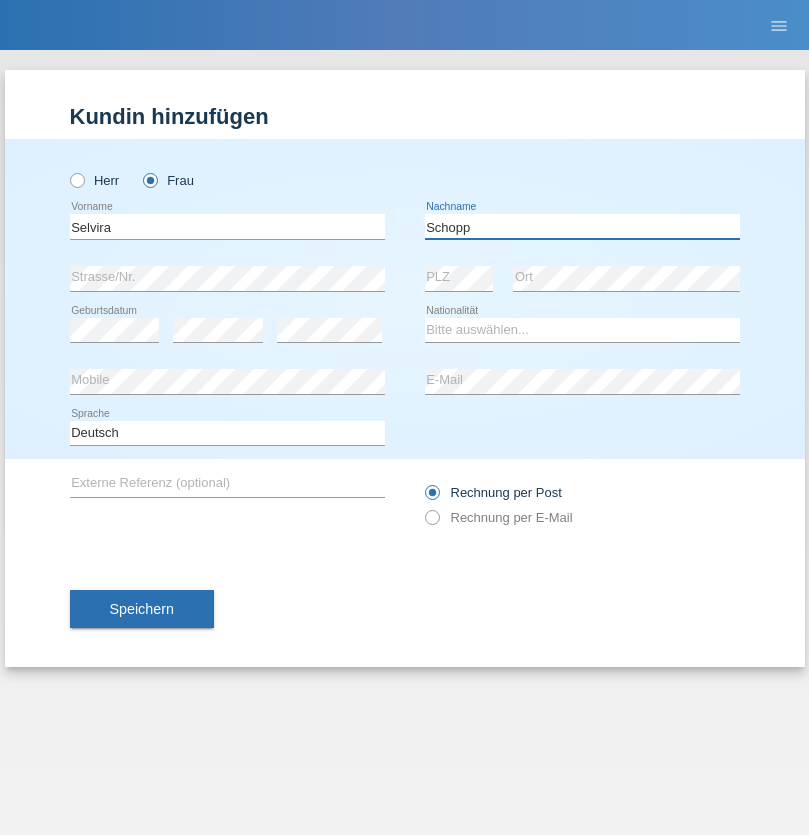 type on "Schopp" 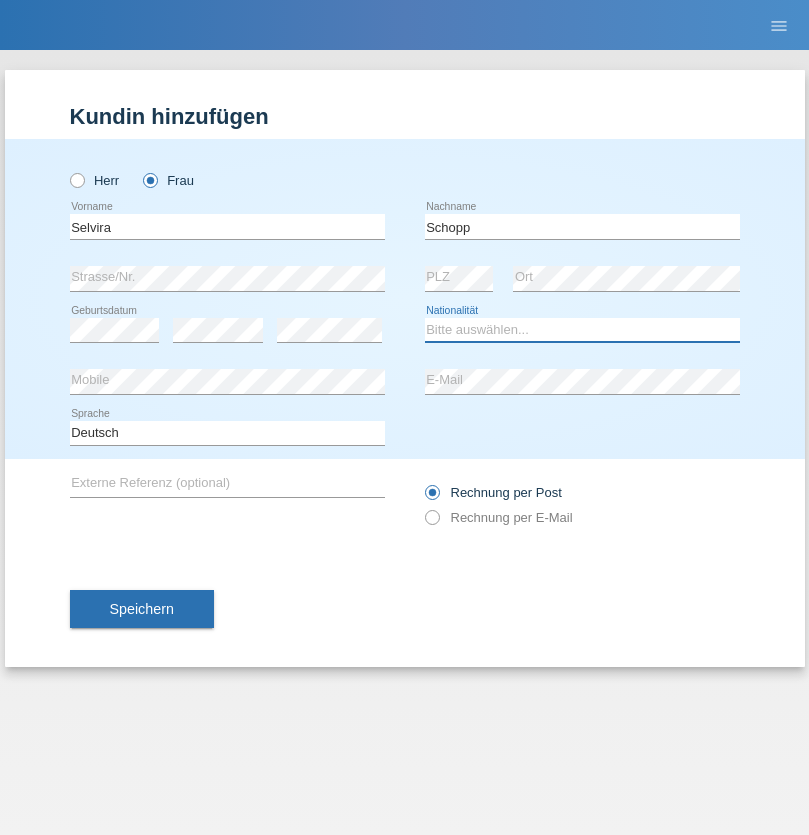 select on "CH" 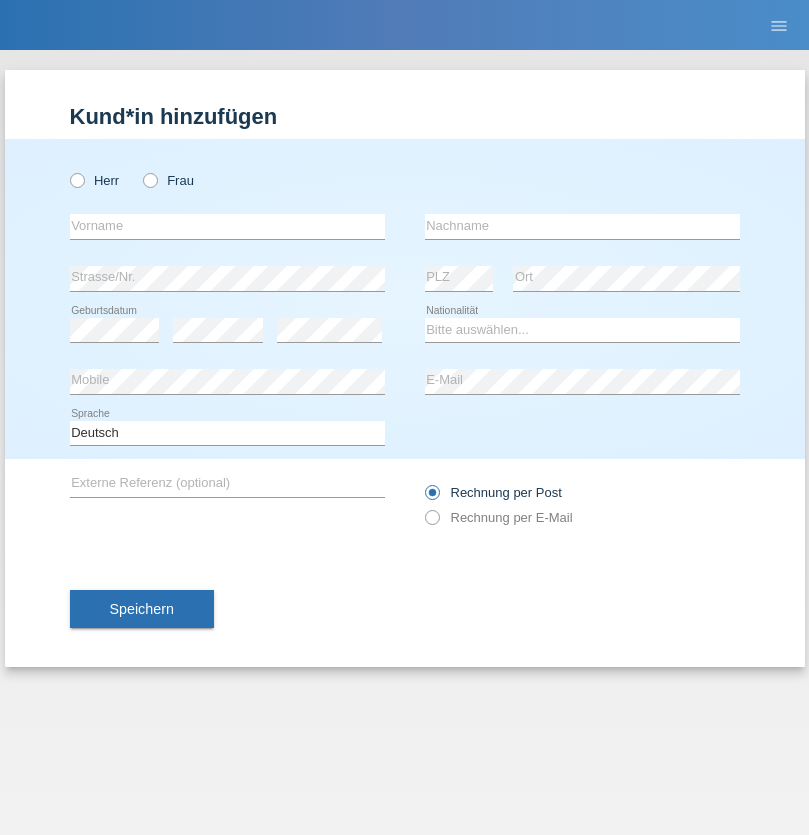 scroll, scrollTop: 0, scrollLeft: 0, axis: both 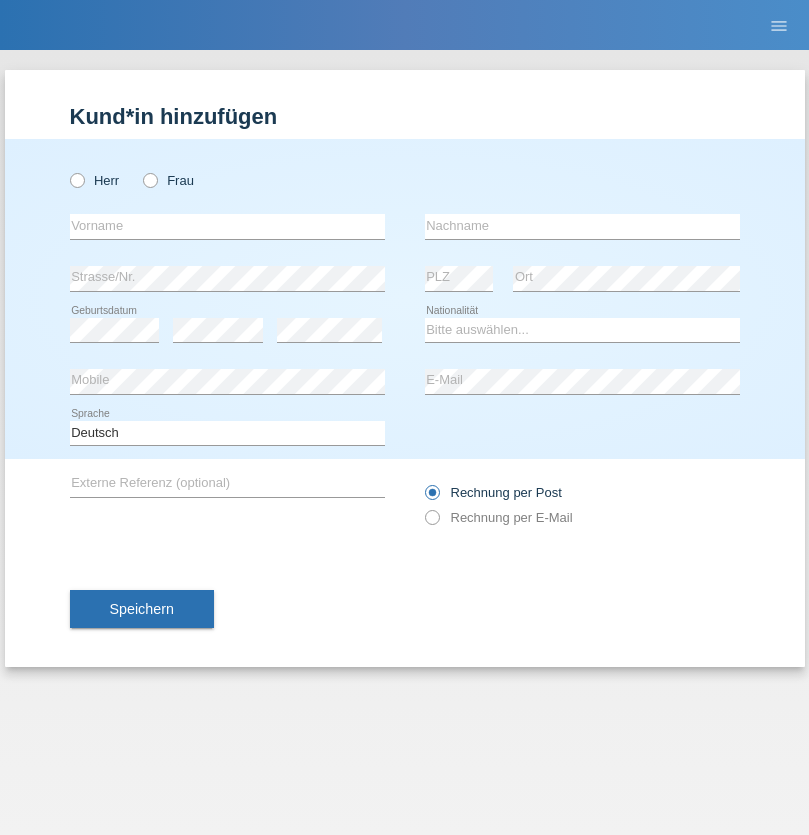 radio on "true" 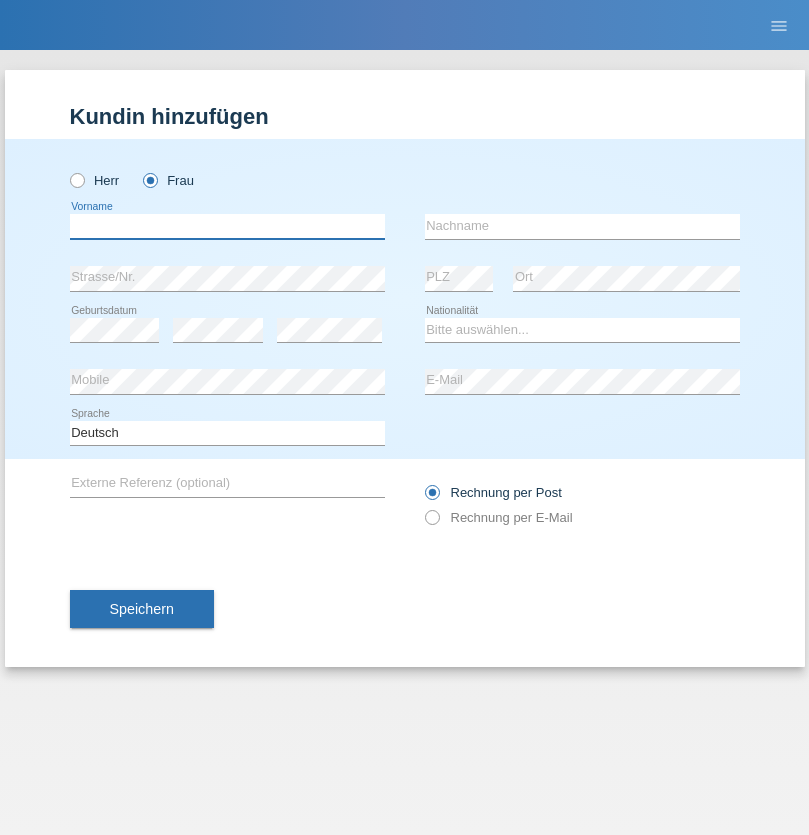 click at bounding box center [227, 226] 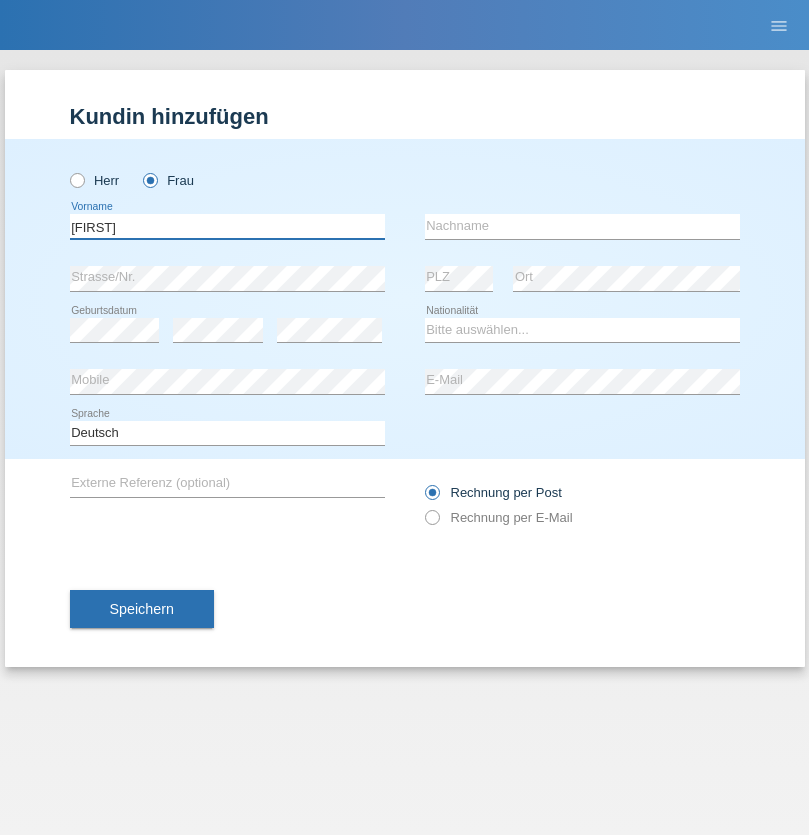 type on "MICHAELA" 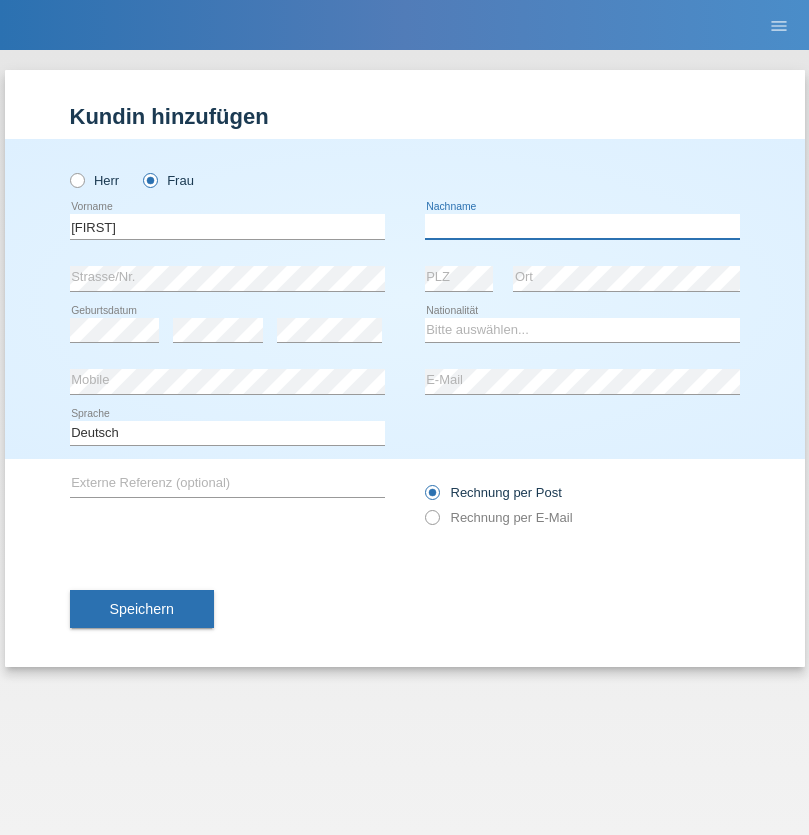 click at bounding box center [582, 226] 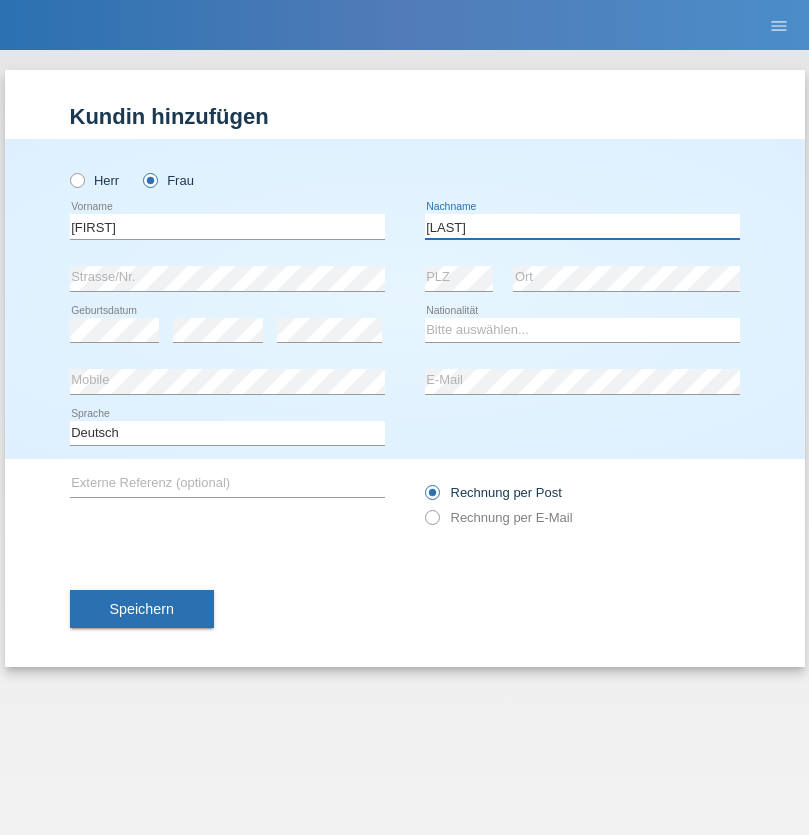 type on "BERNATOVA" 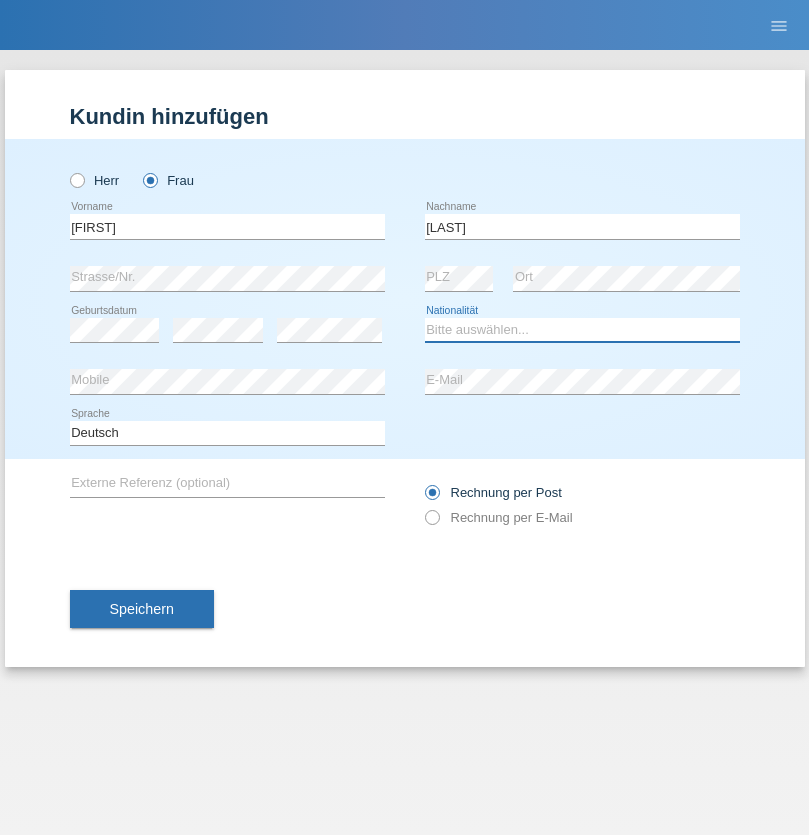 select on "SK" 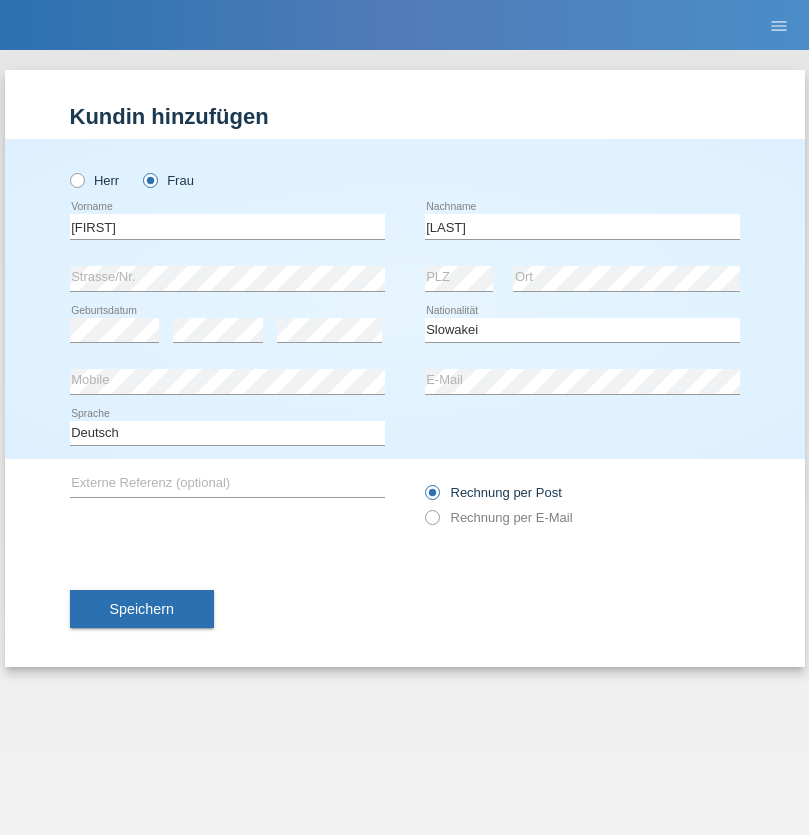 select on "C" 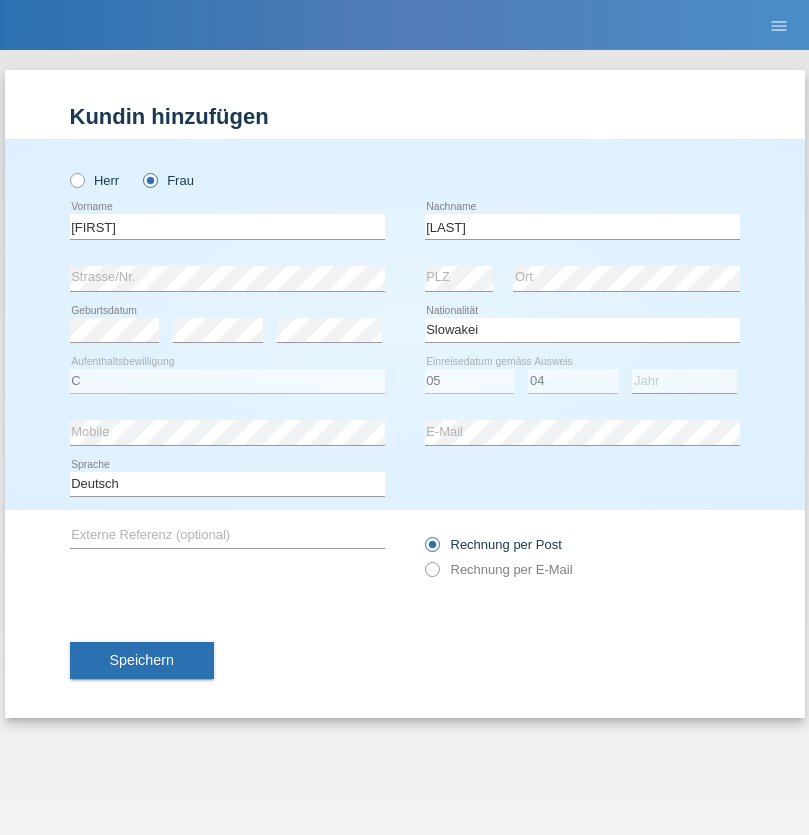 select on "2014" 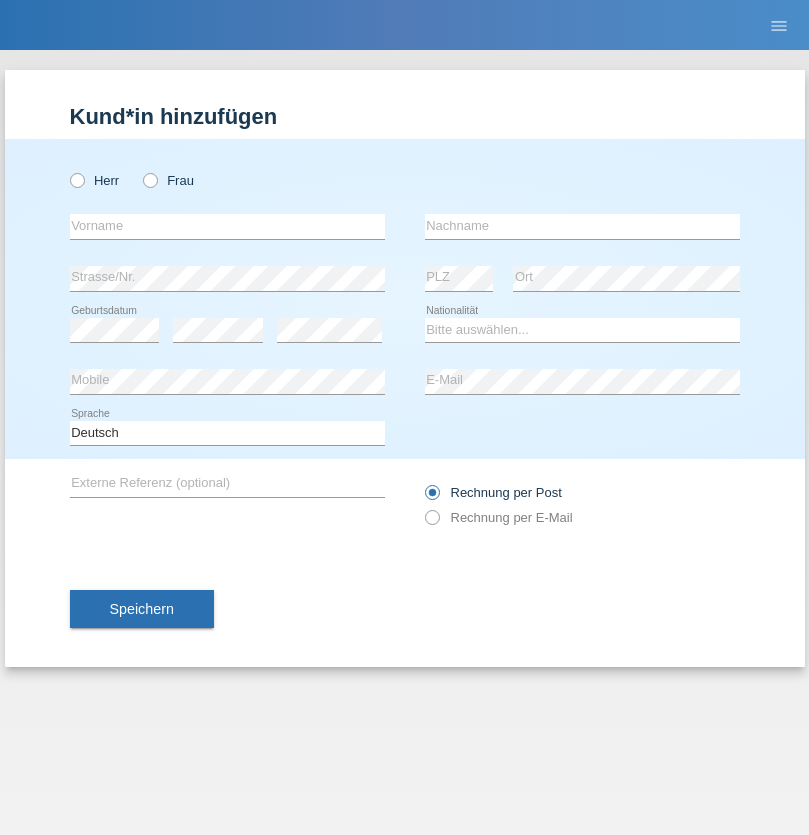 scroll, scrollTop: 0, scrollLeft: 0, axis: both 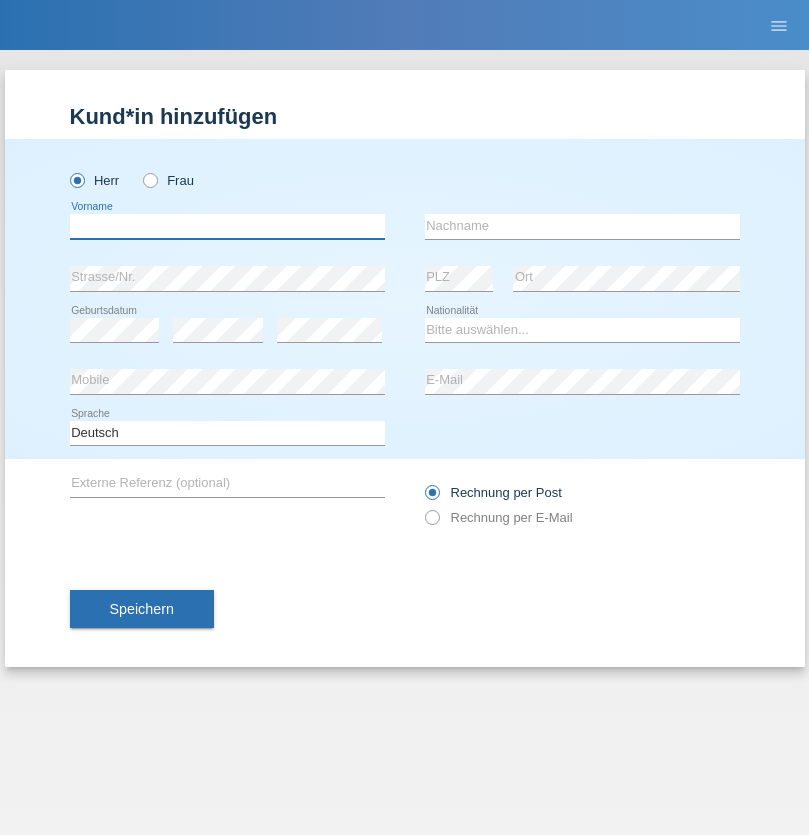 click at bounding box center (227, 226) 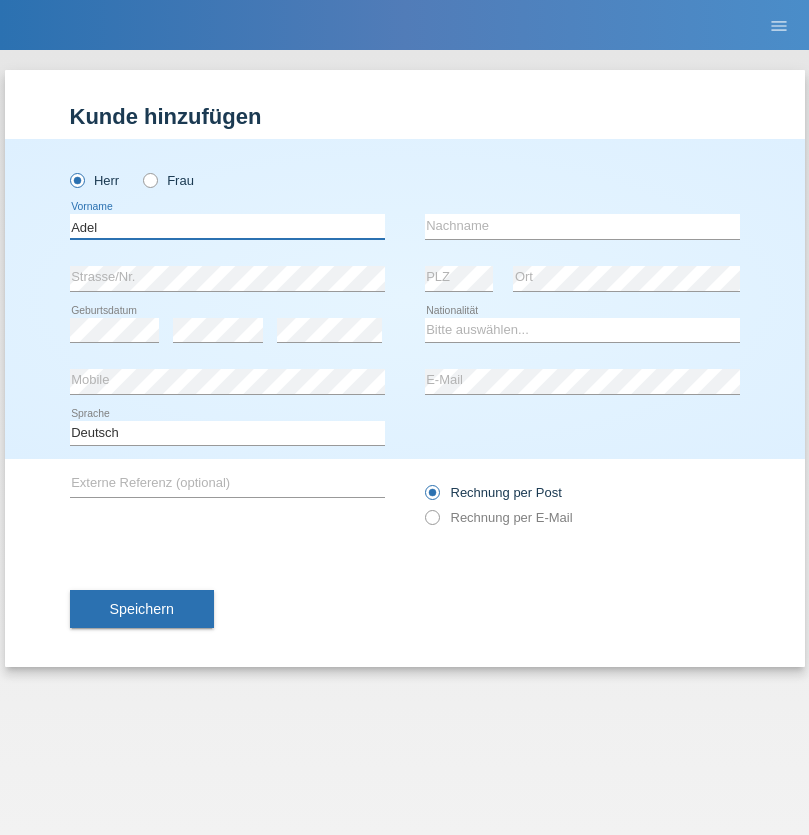 type on "Adel" 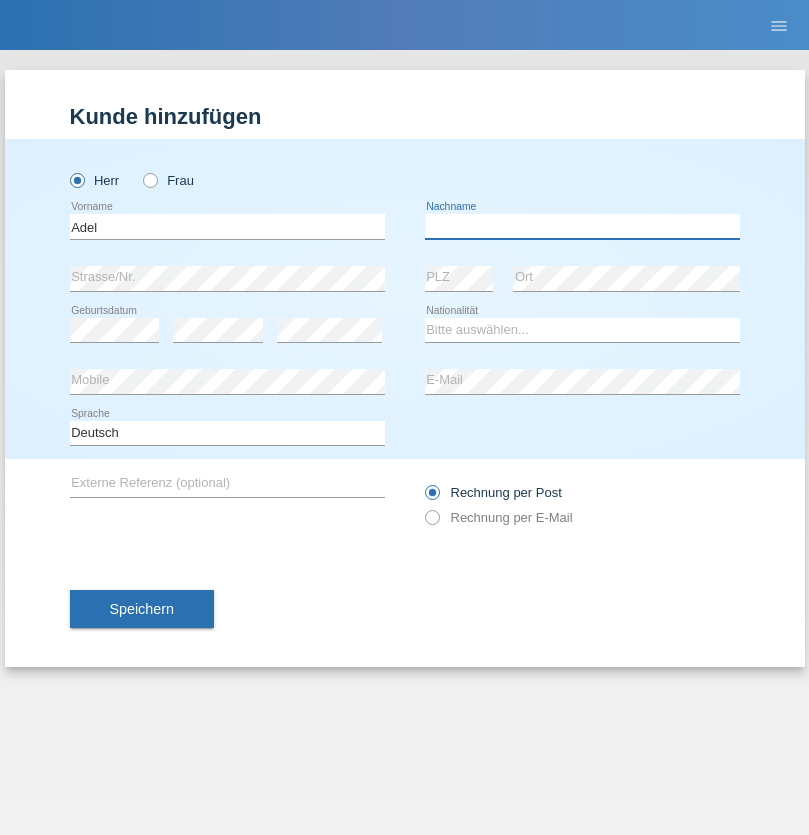 click at bounding box center (582, 226) 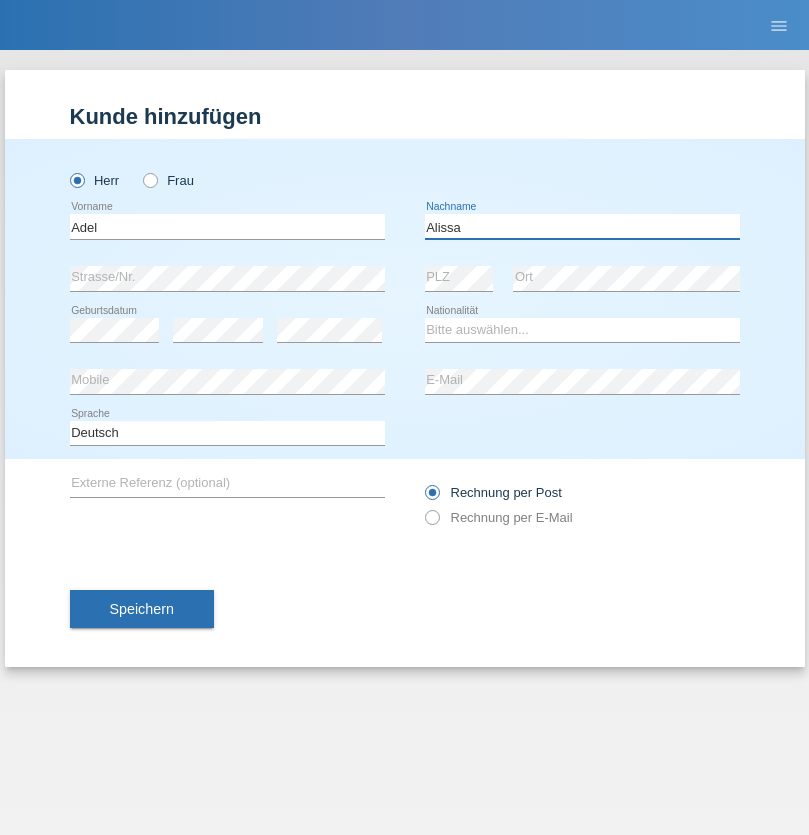 type on "Alissa" 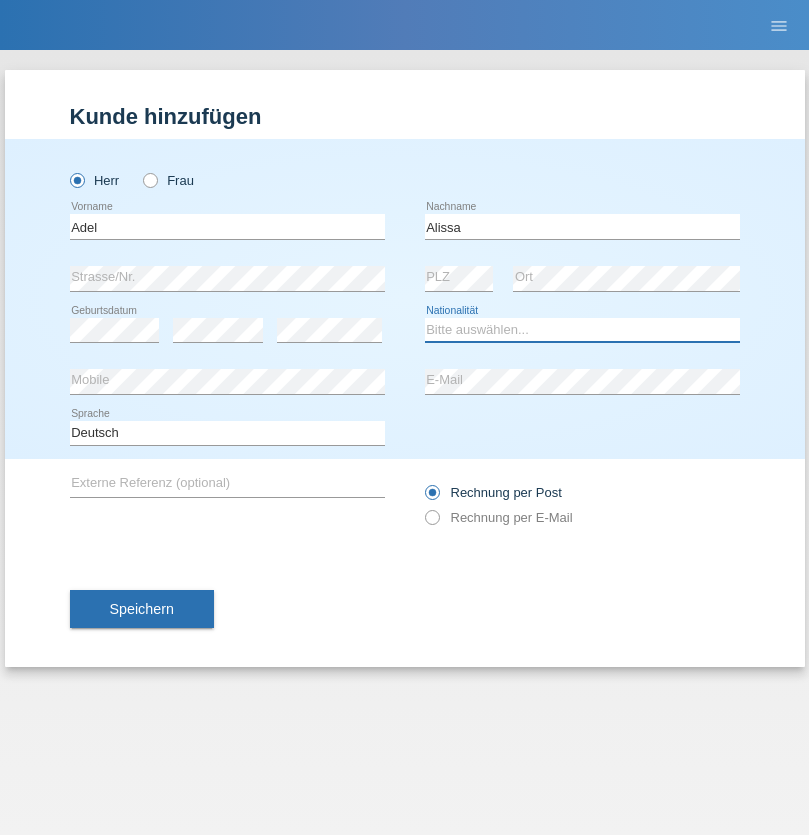 select on "SY" 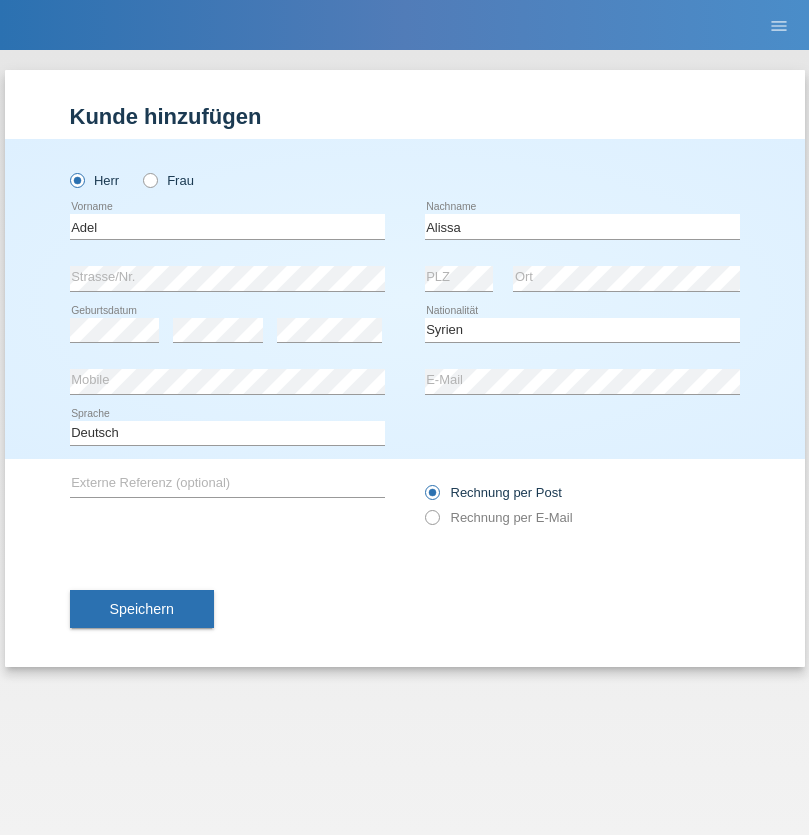 select on "C" 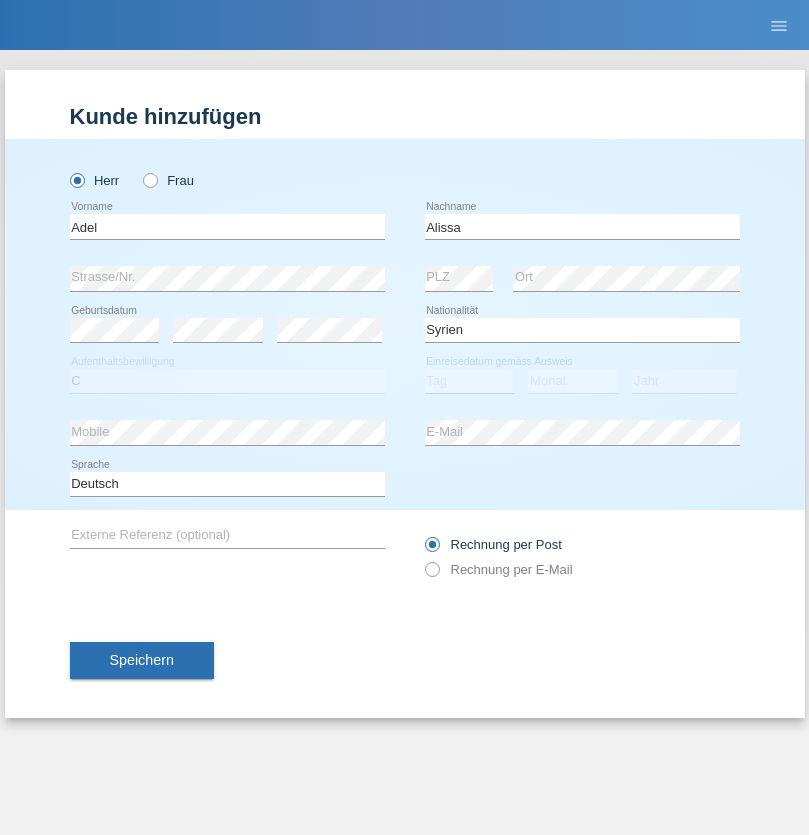 select on "20" 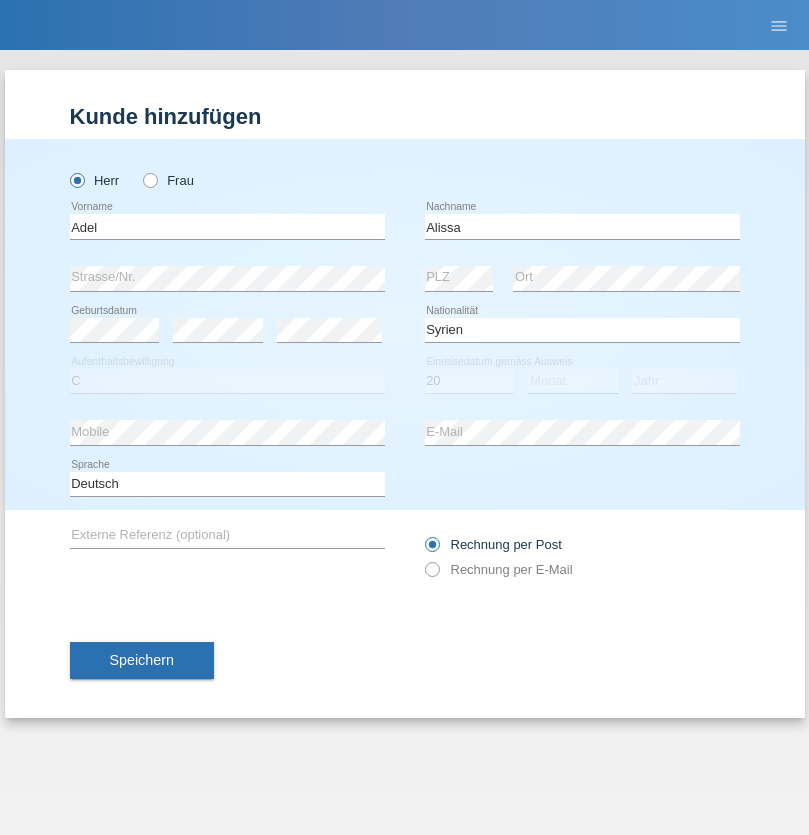 select on "09" 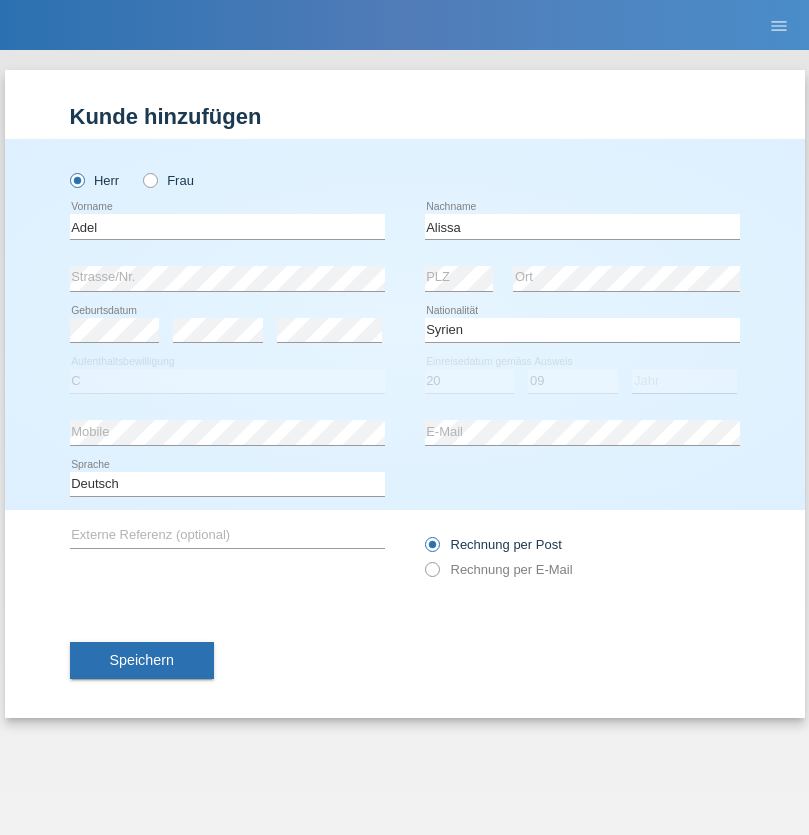 select on "2018" 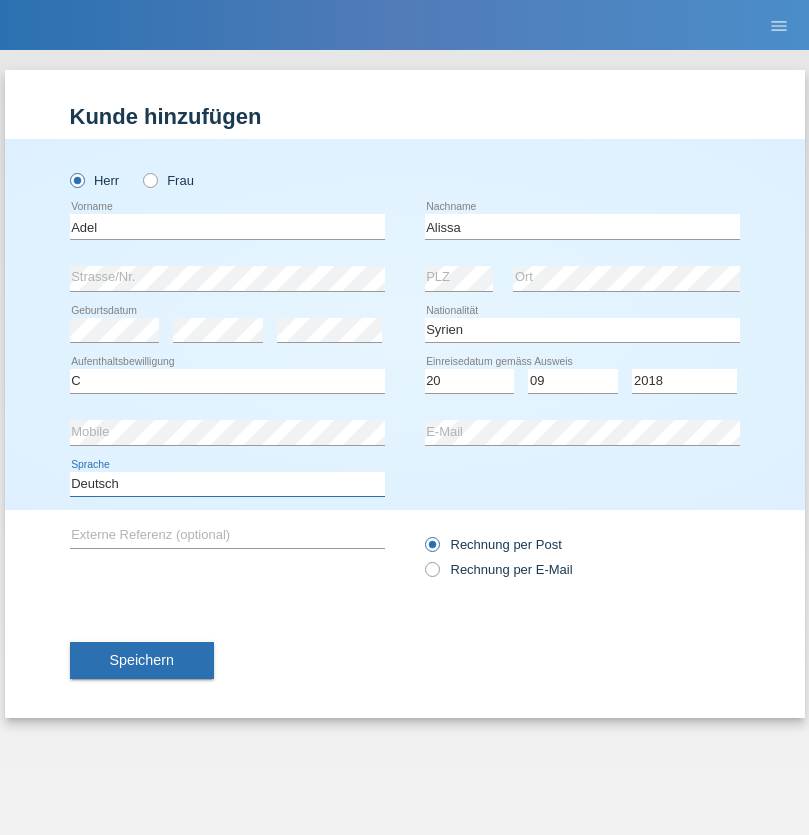 select on "en" 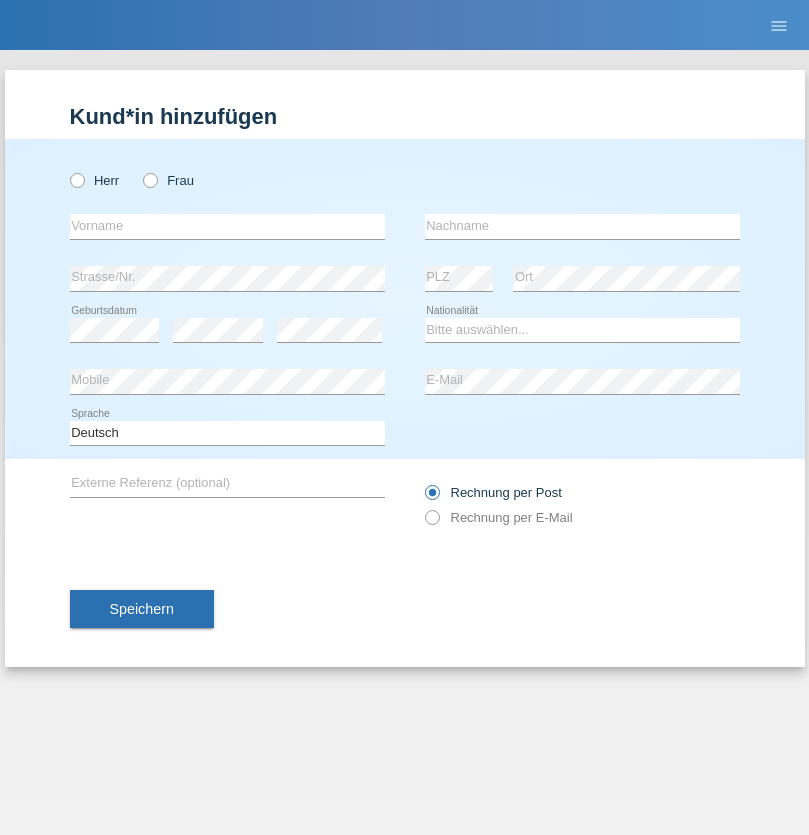 scroll, scrollTop: 0, scrollLeft: 0, axis: both 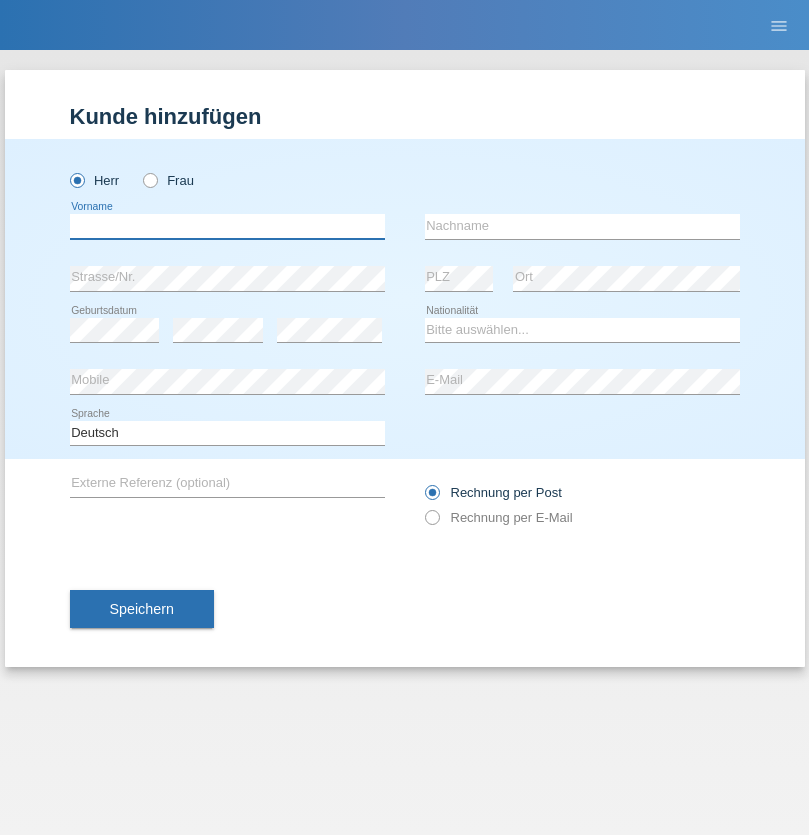 click at bounding box center (227, 226) 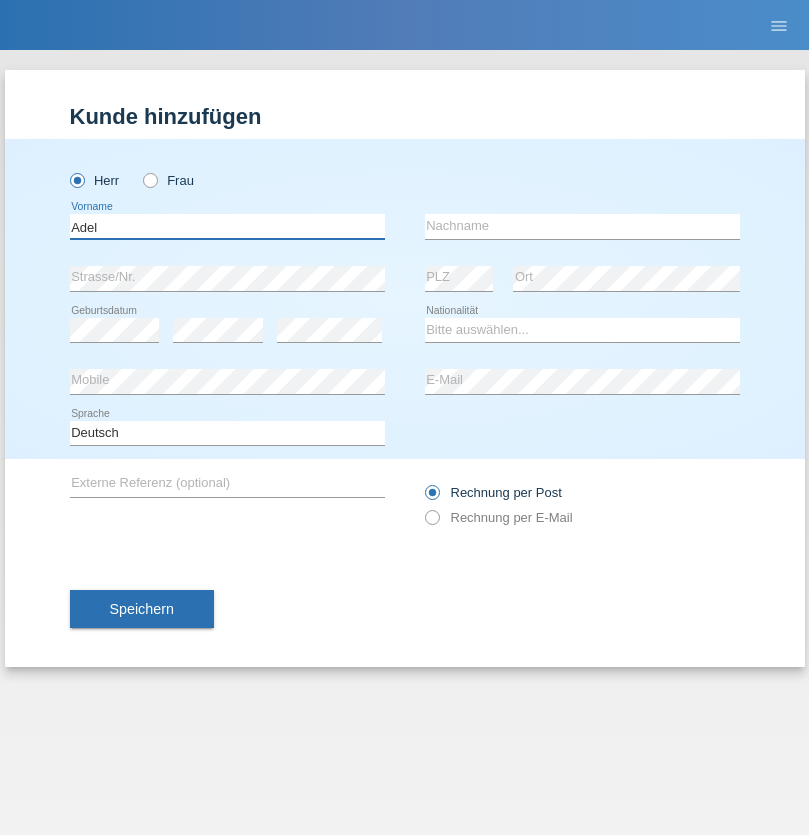 type on "Adel" 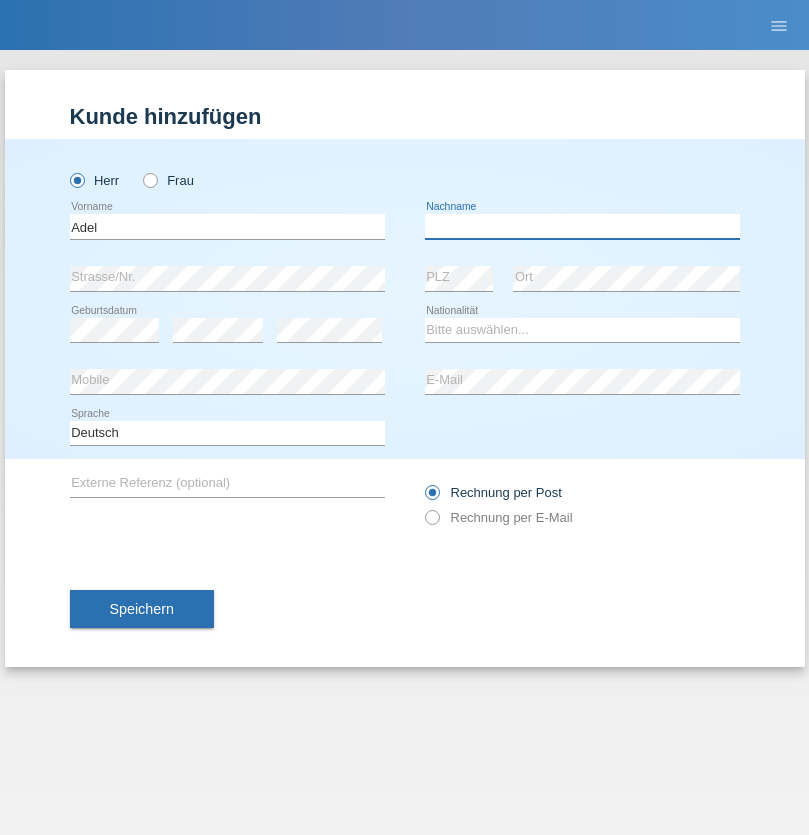 click at bounding box center [582, 226] 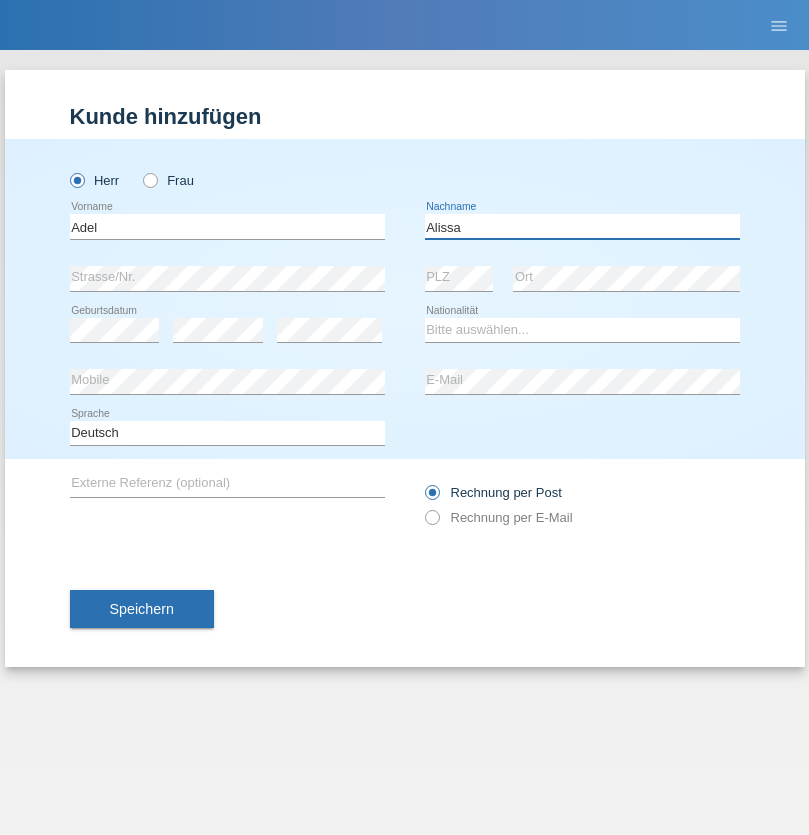 type on "Alissa" 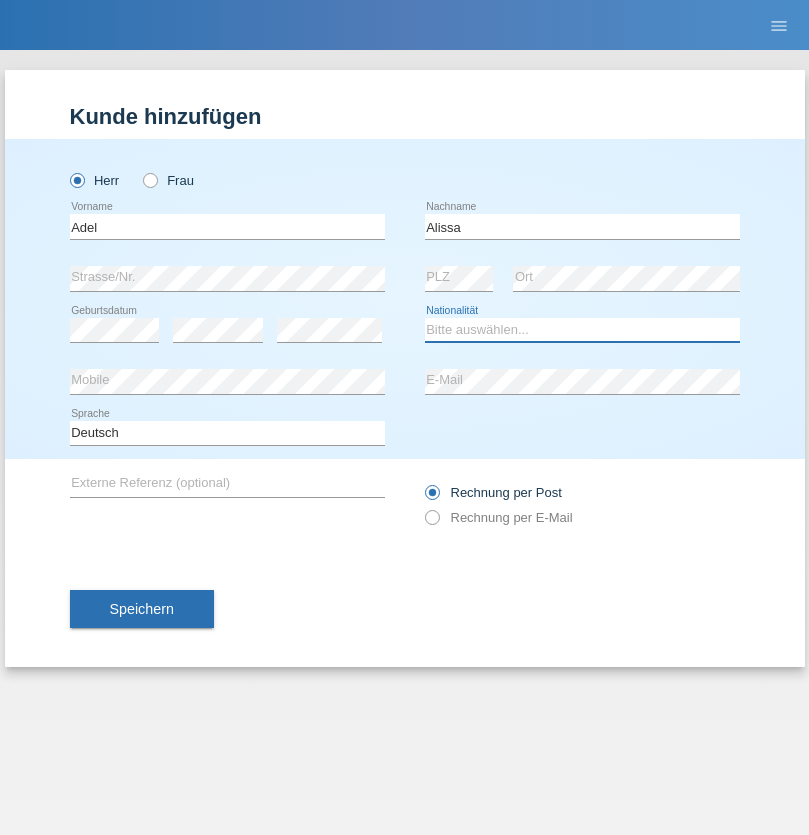 select on "SY" 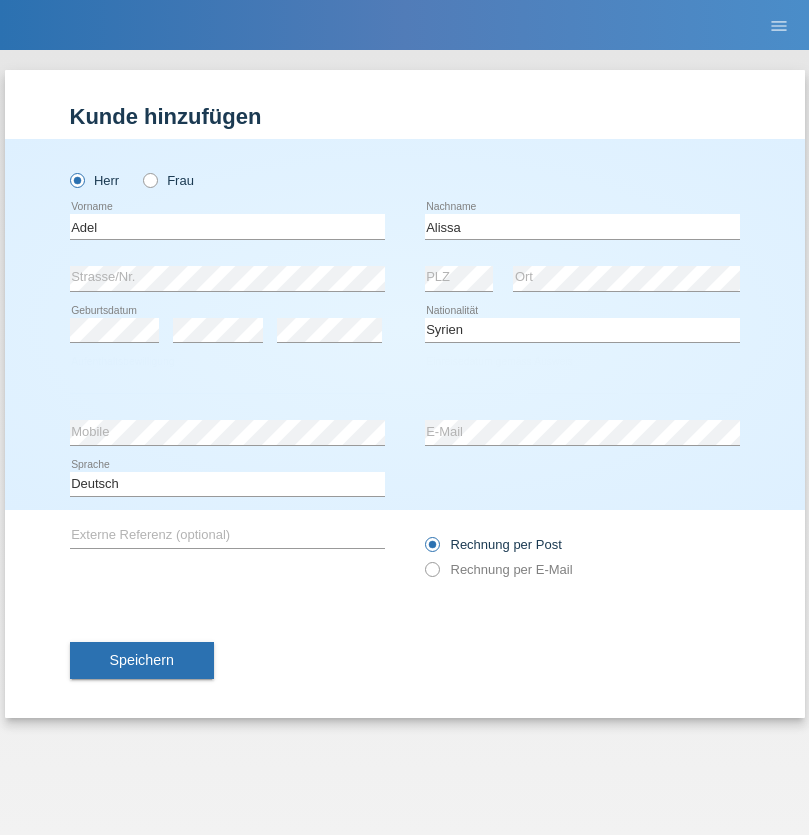select on "C" 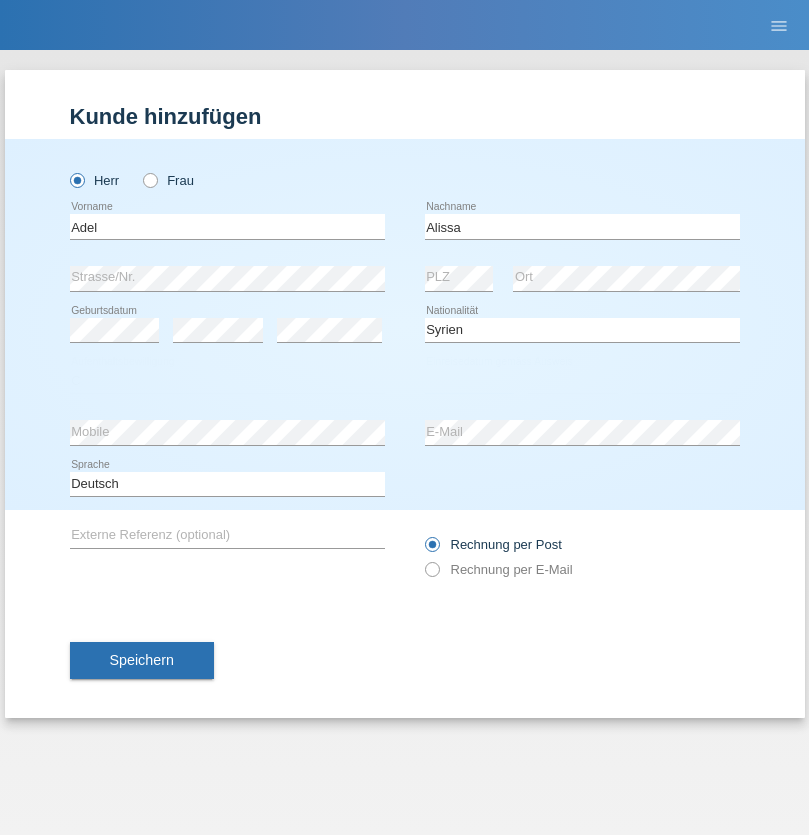 select on "20" 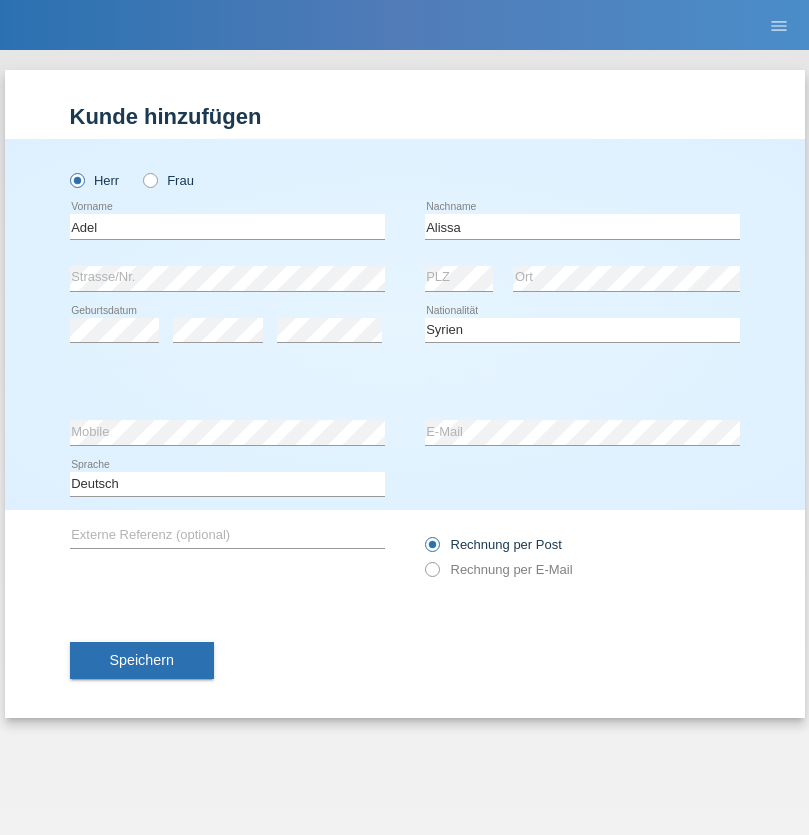 select on "09" 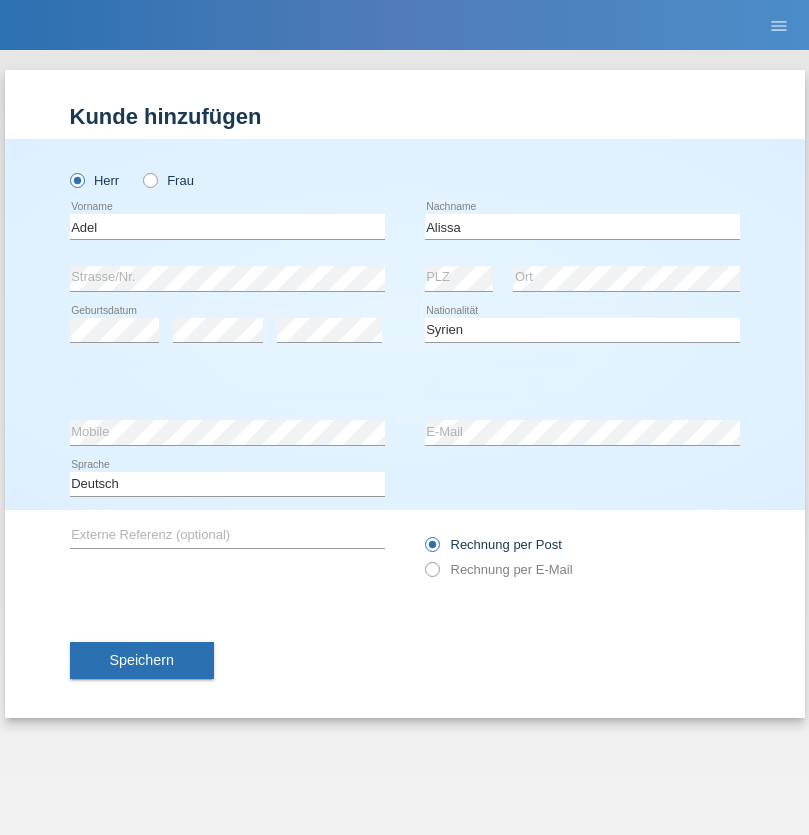 select on "2018" 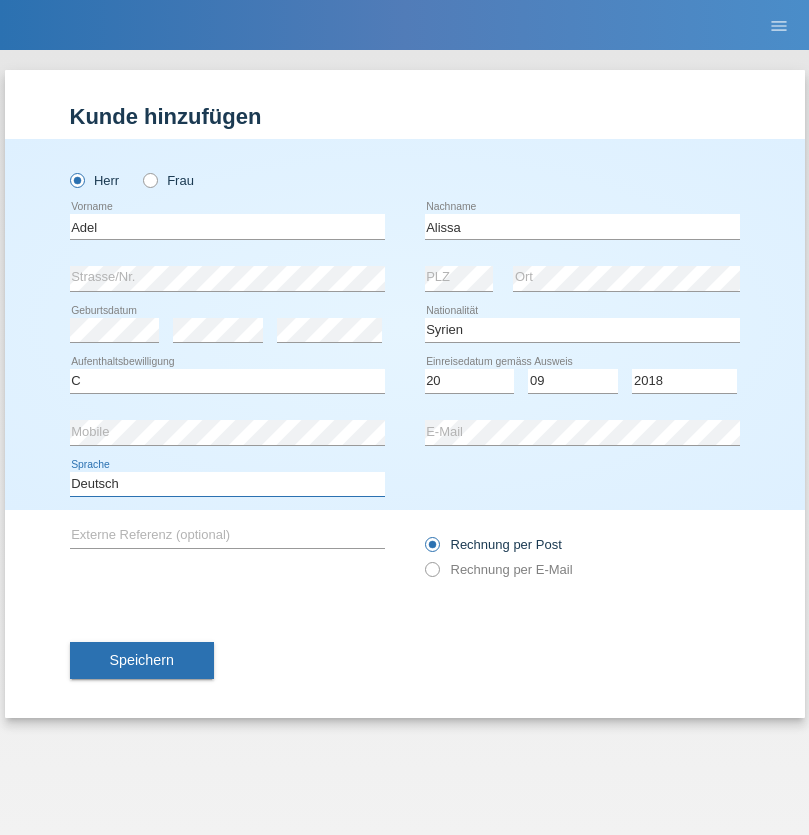 select on "en" 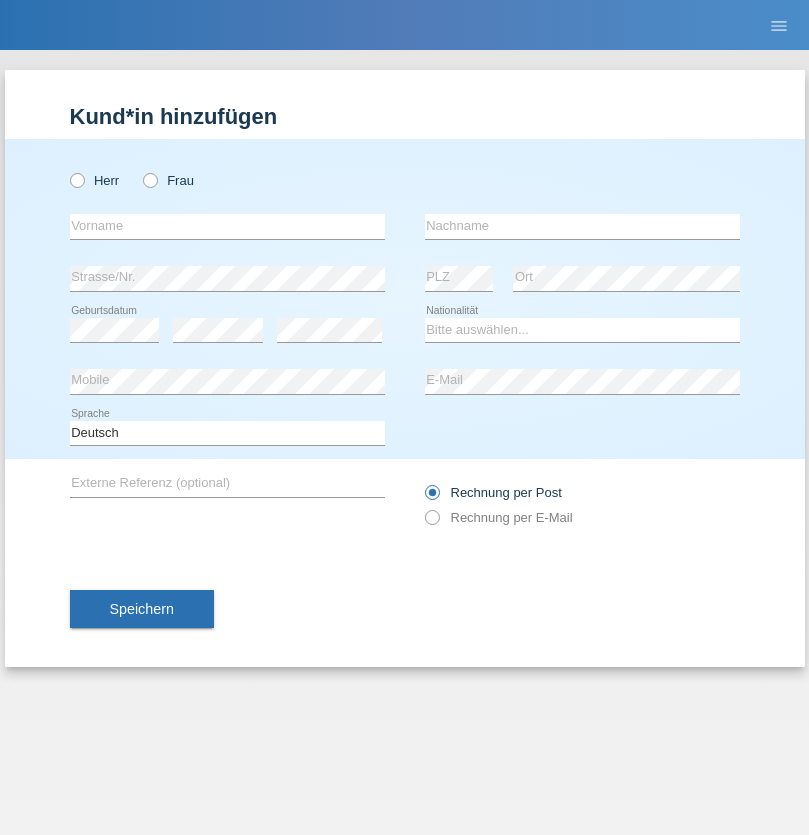 scroll, scrollTop: 0, scrollLeft: 0, axis: both 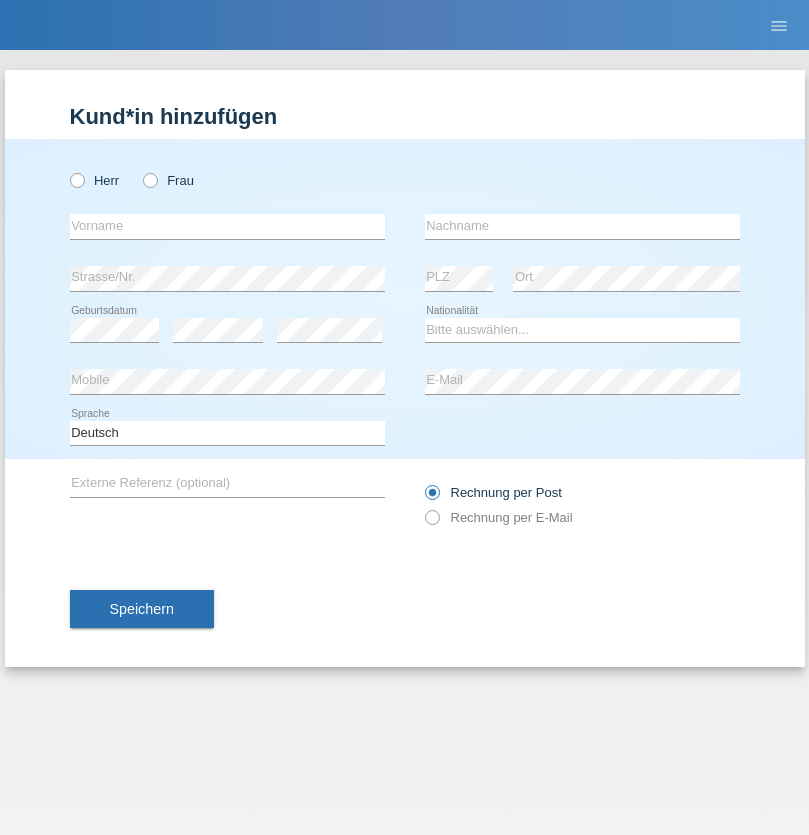 radio on "true" 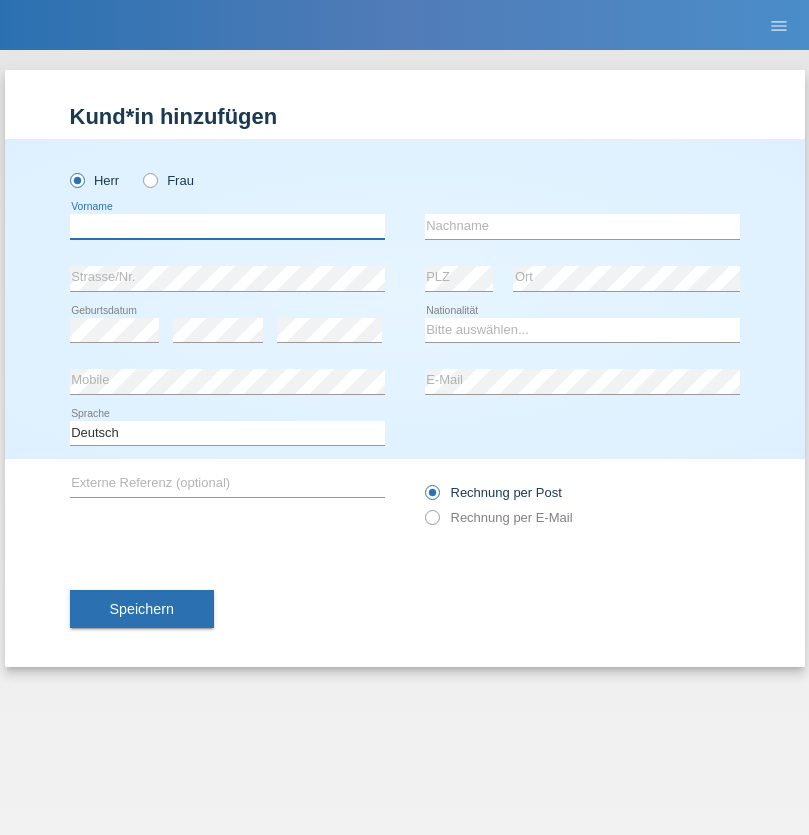 click at bounding box center (227, 226) 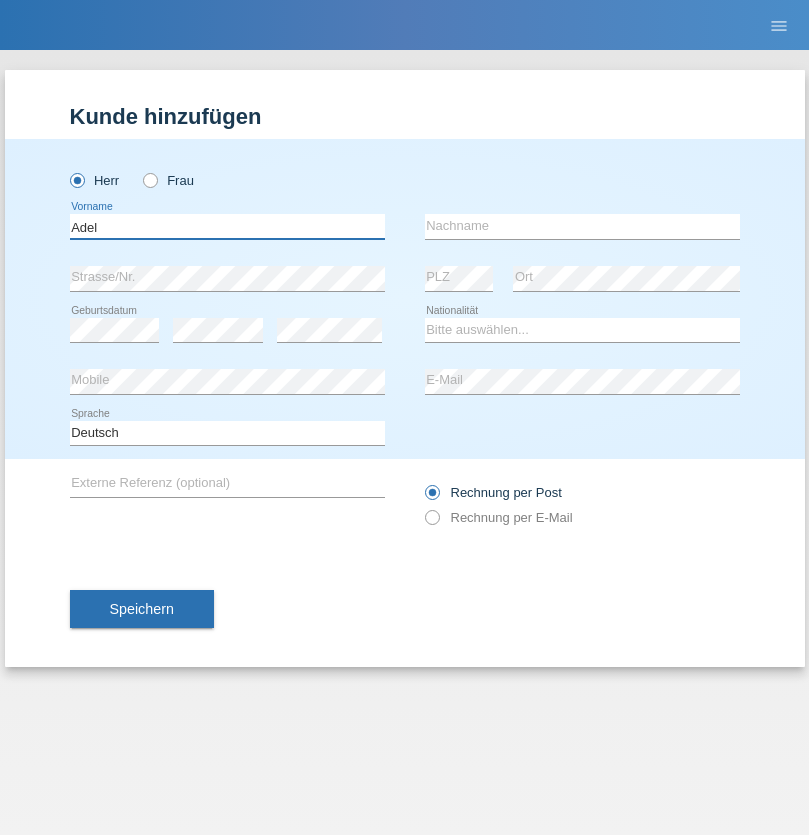 type on "Adel" 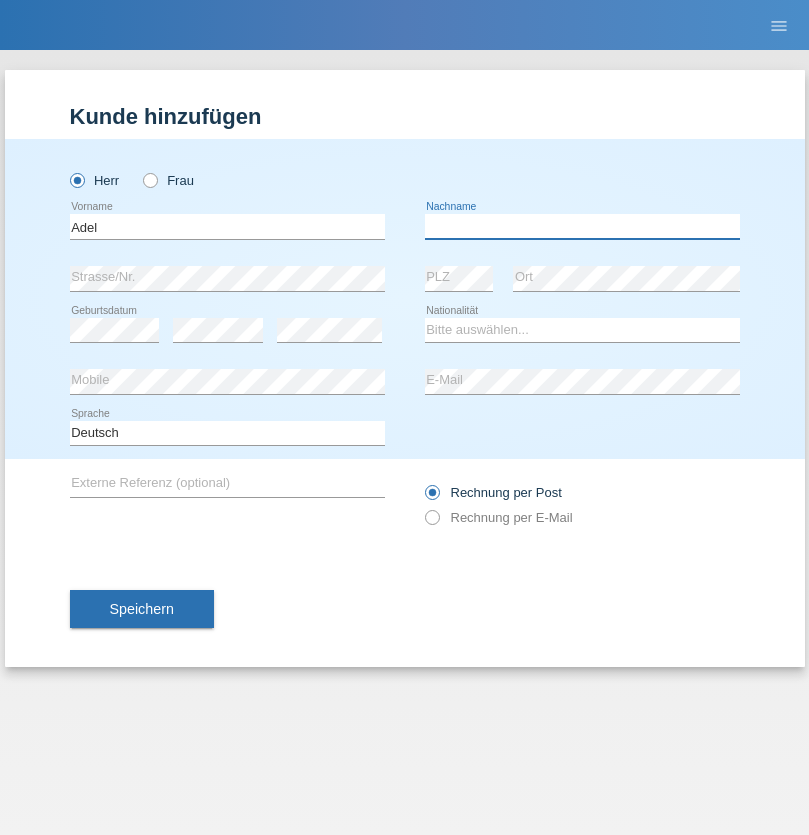 click at bounding box center (582, 226) 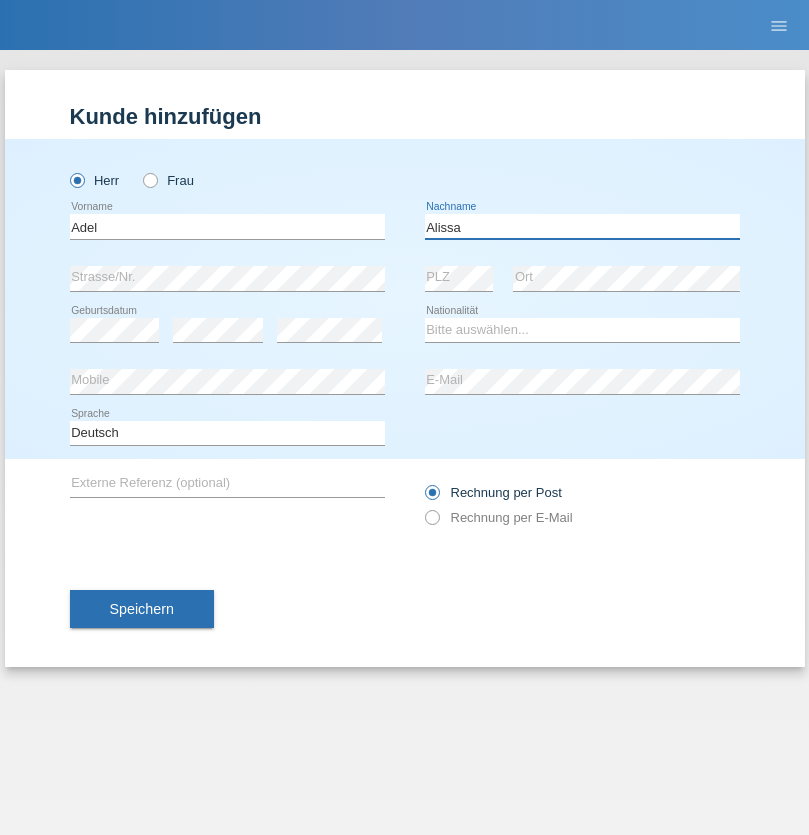 type on "Alissa" 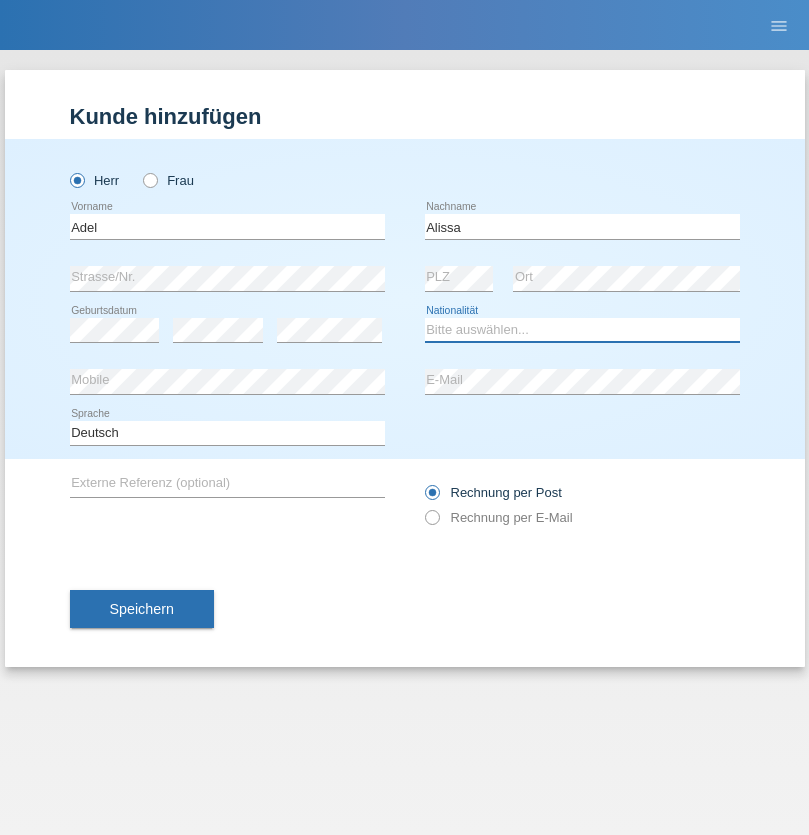 select on "SY" 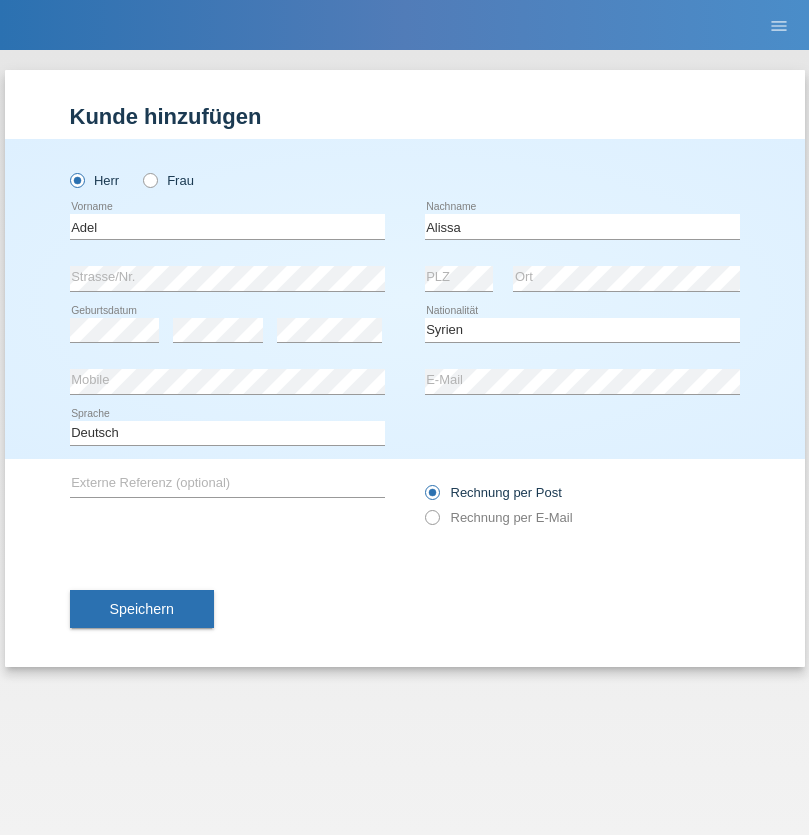 select on "C" 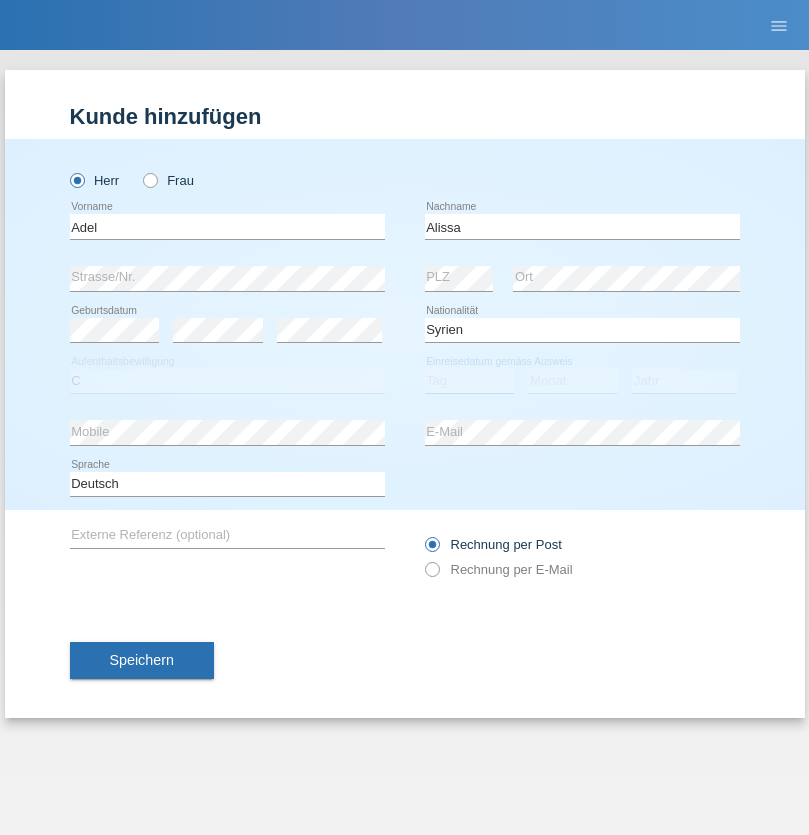 select on "20" 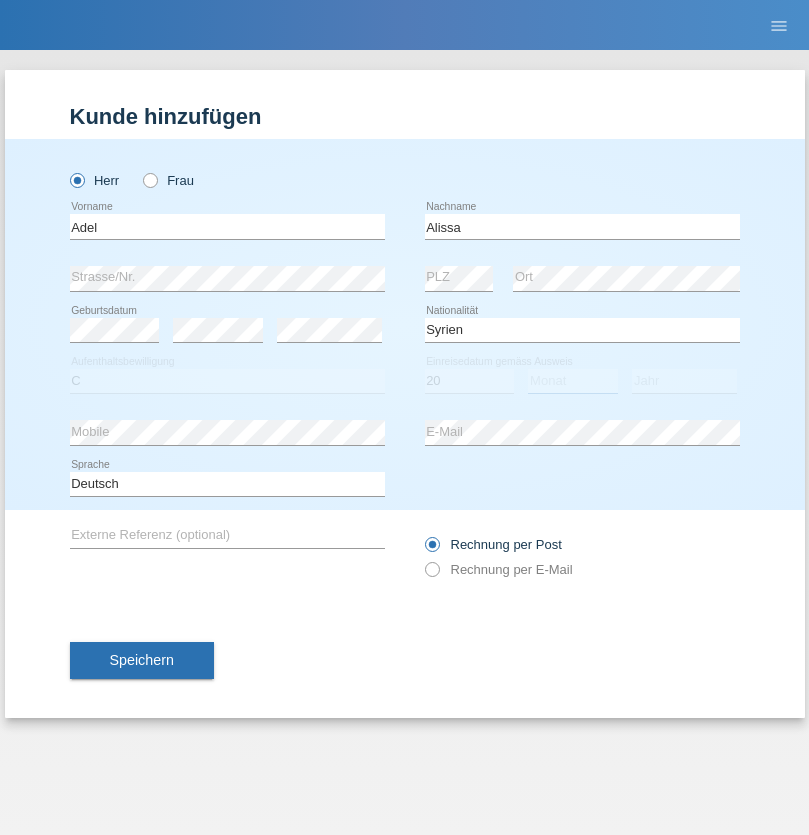select on "09" 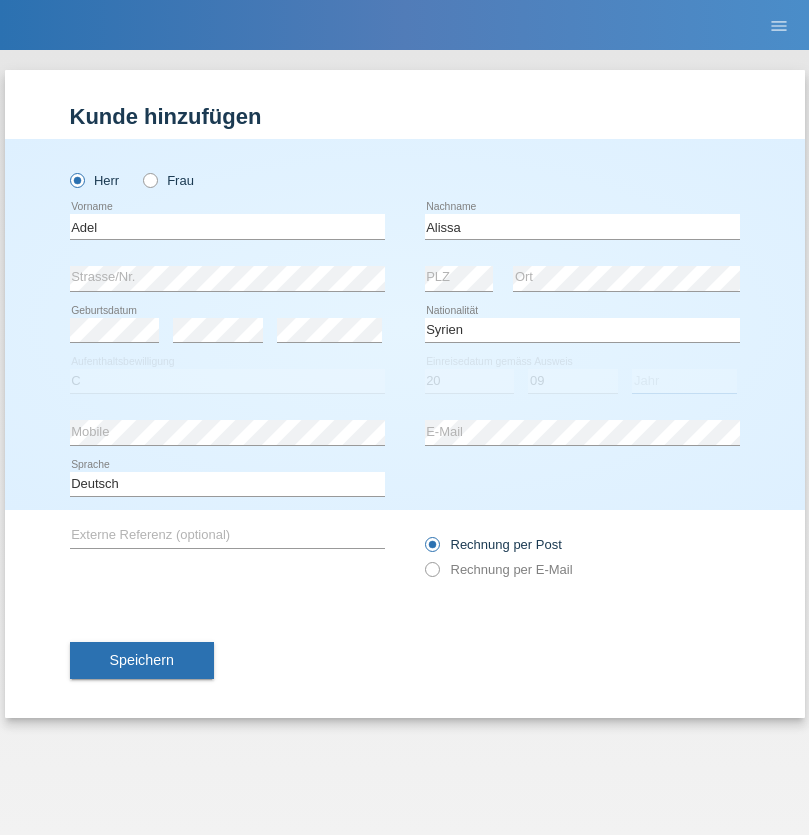 select on "2018" 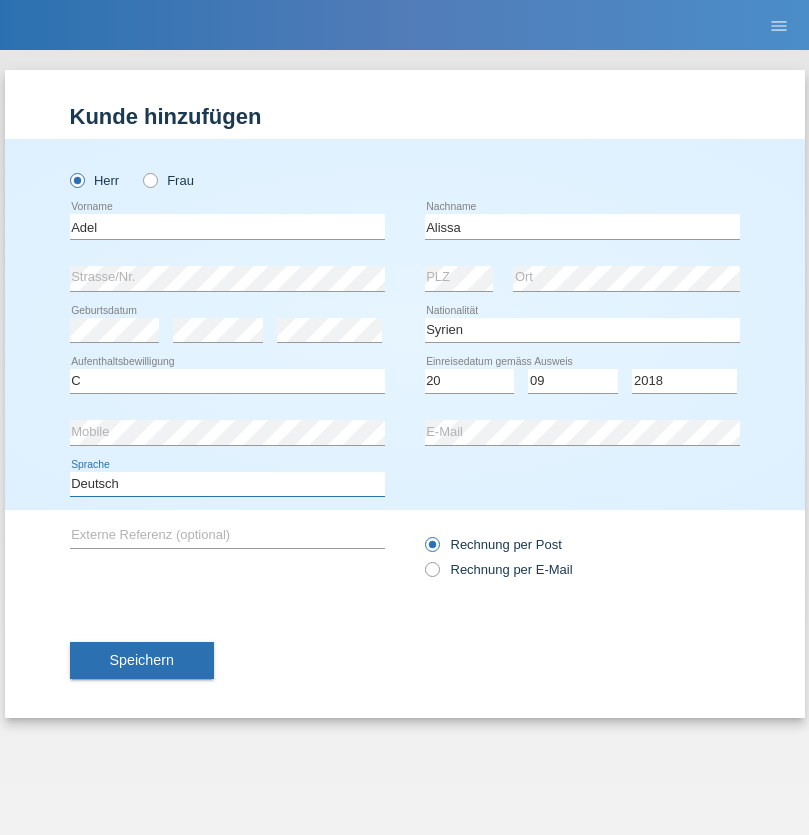 select on "en" 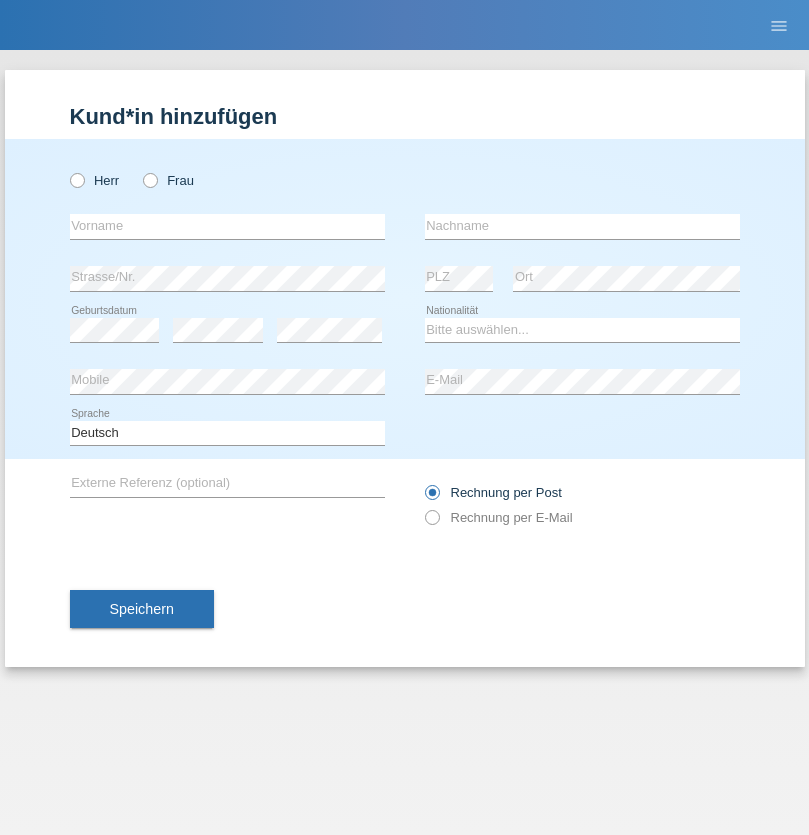 scroll, scrollTop: 0, scrollLeft: 0, axis: both 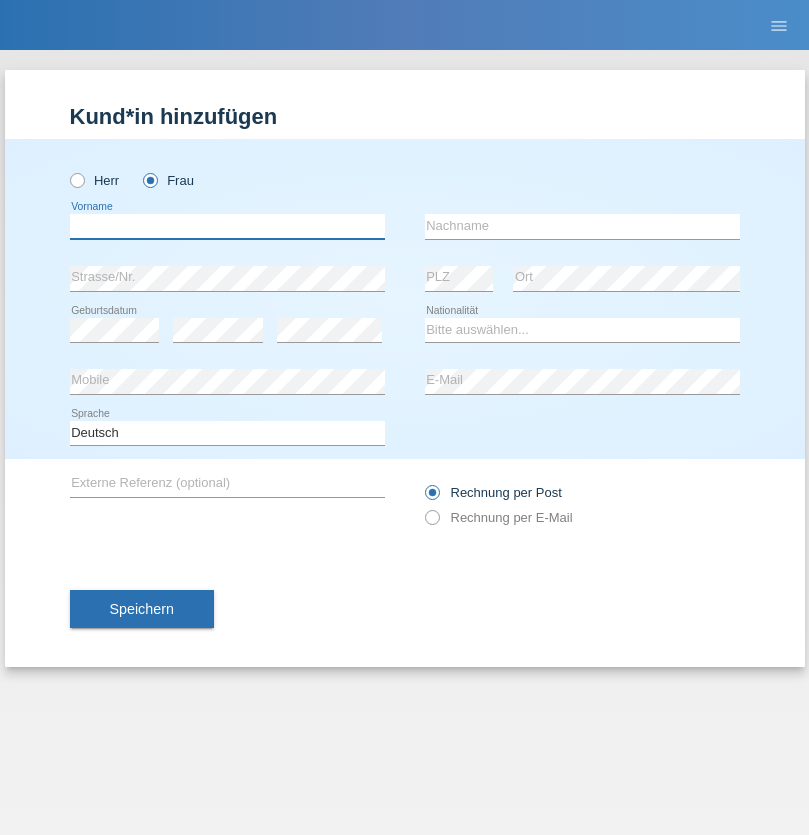 click at bounding box center [227, 226] 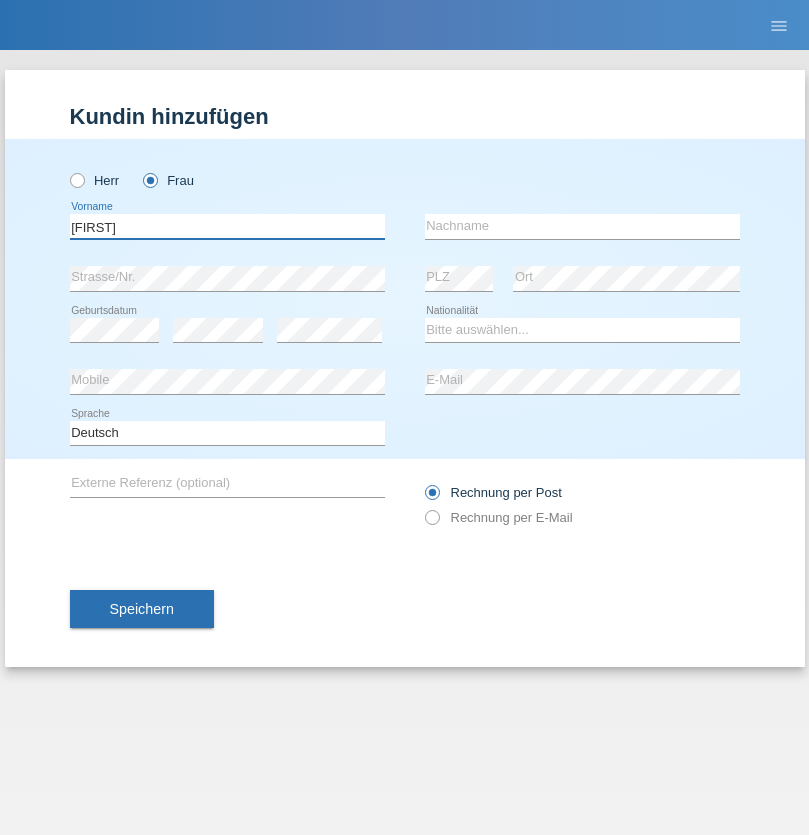 type on "[FIRST]" 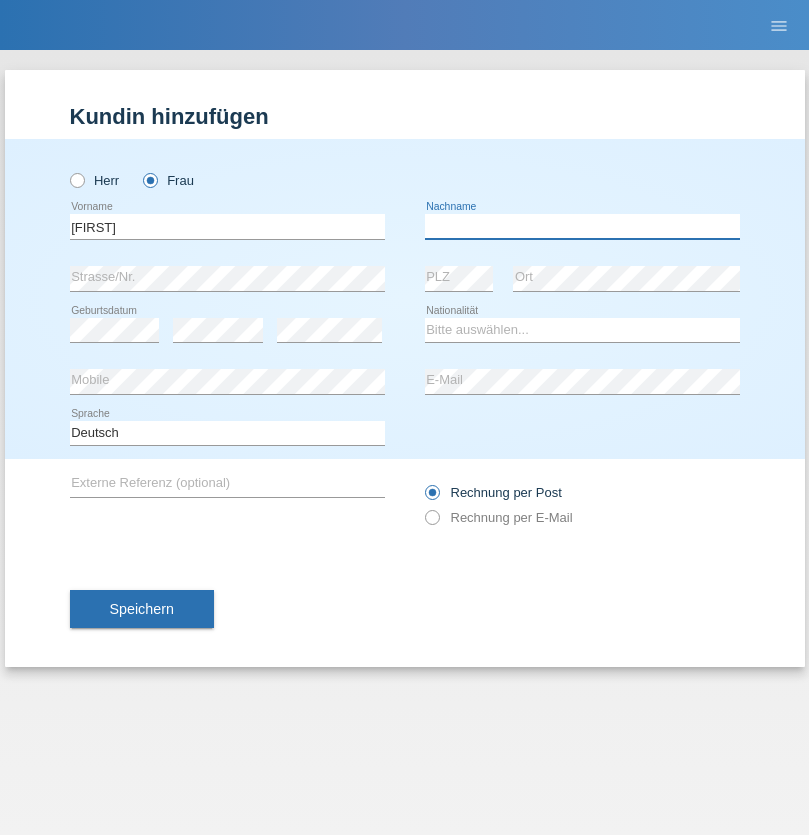 click at bounding box center (582, 226) 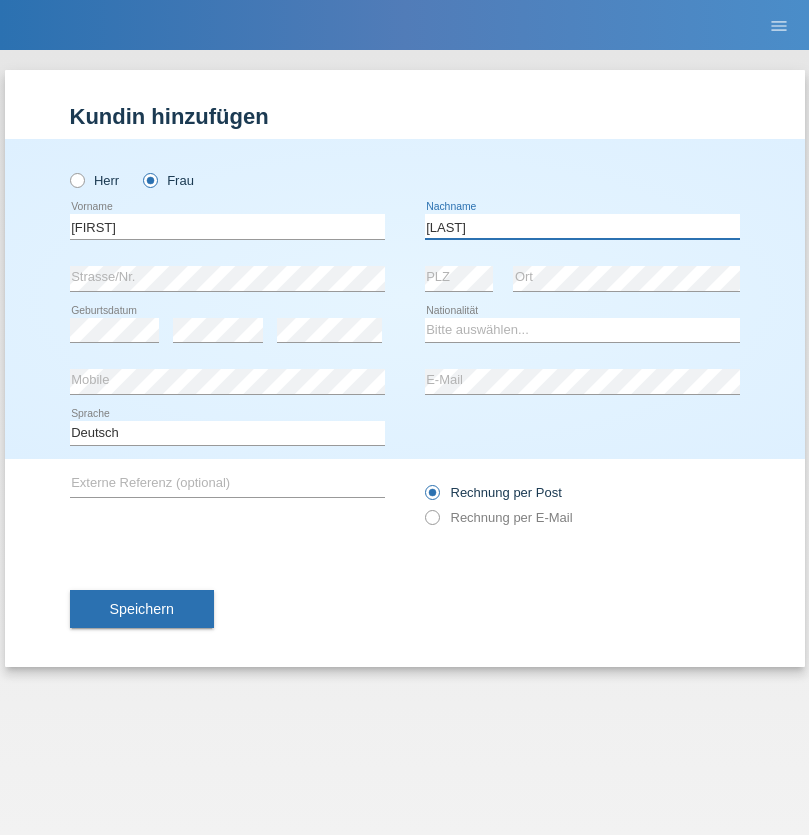 type on "[LAST]" 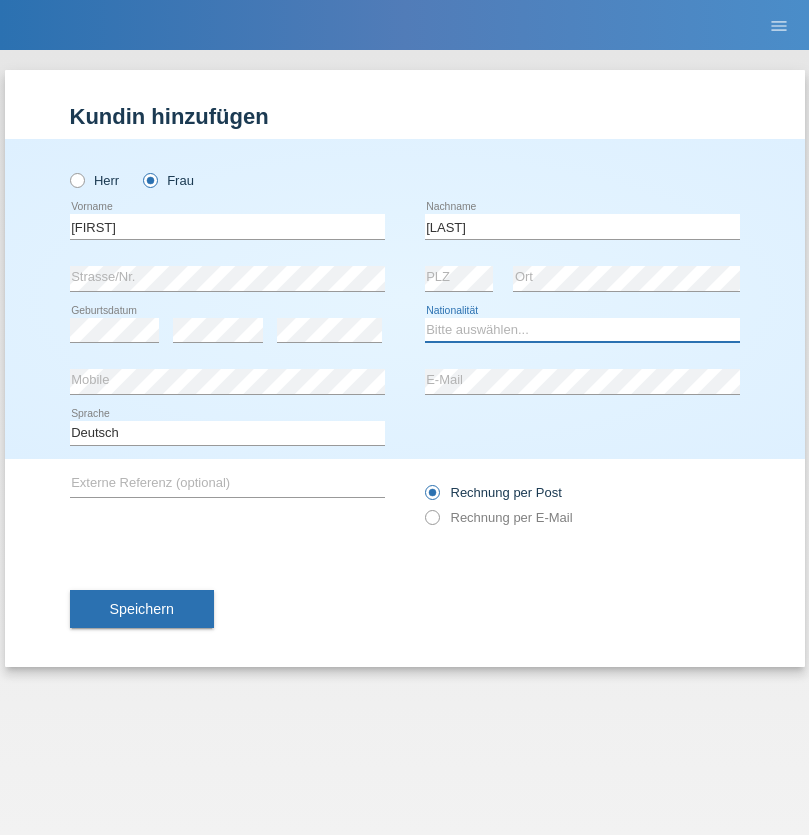 select on "XK" 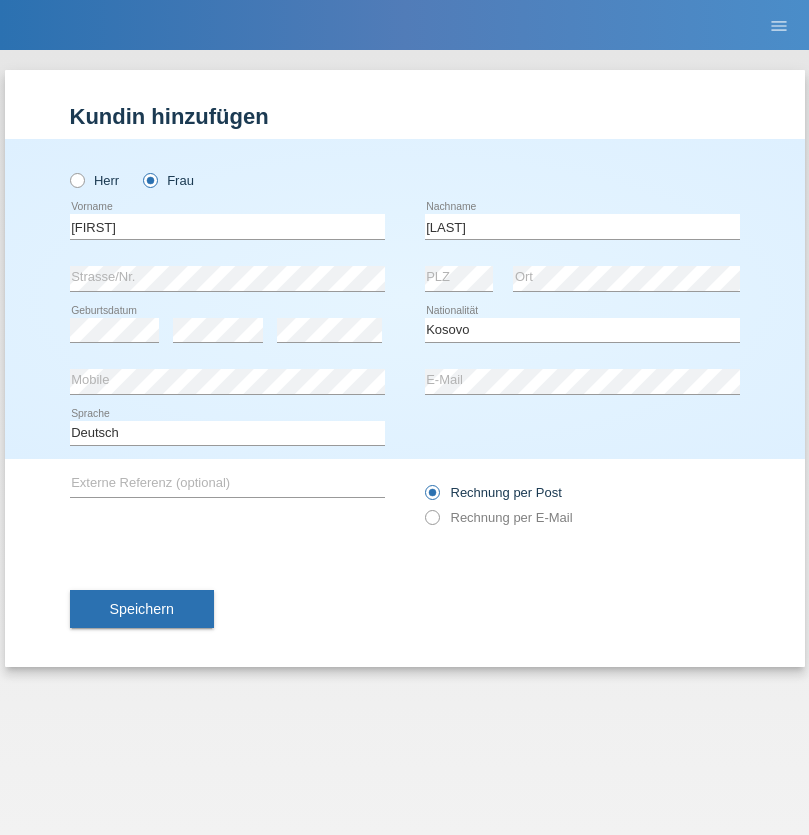 select on "C" 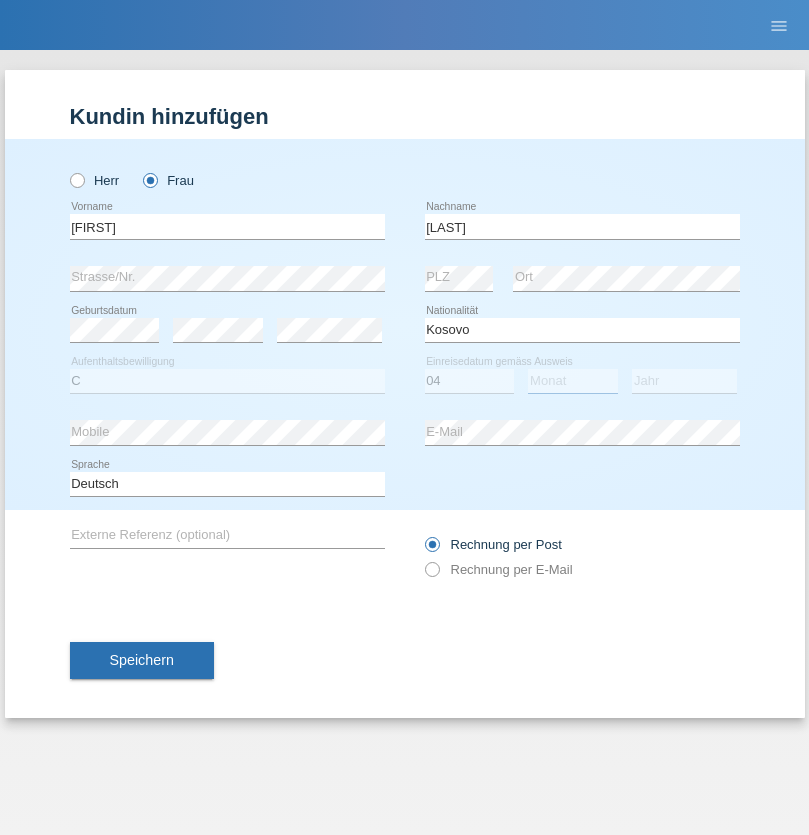 select on "03" 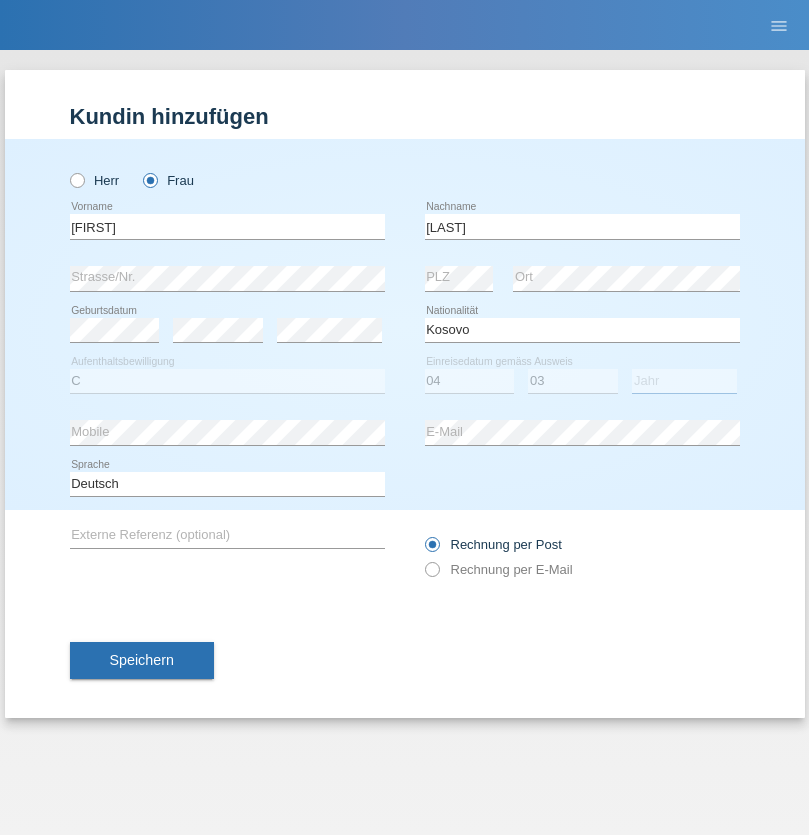 select on "1986" 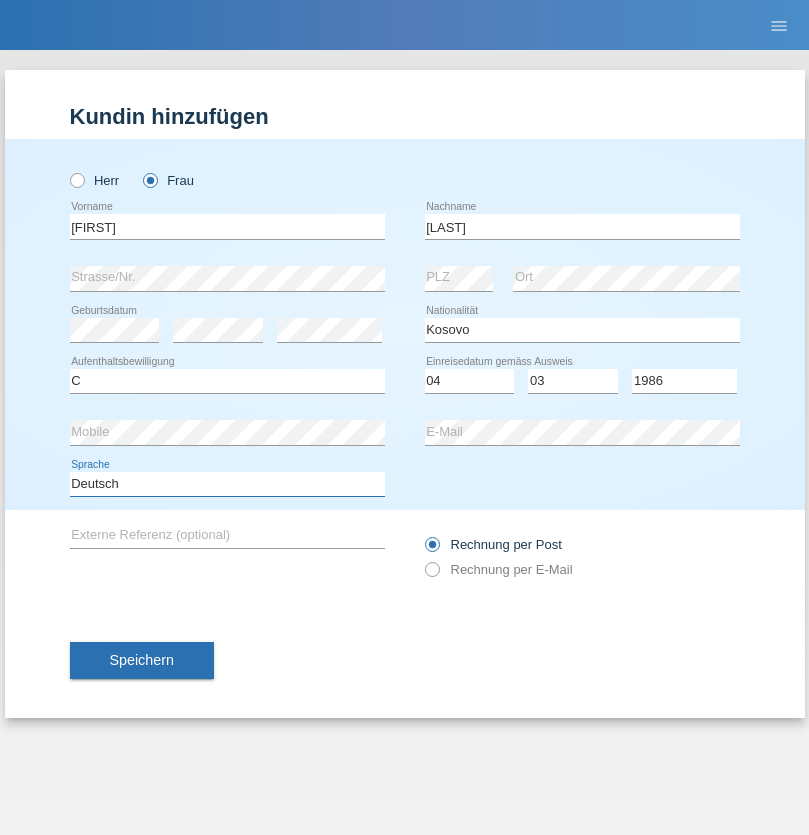 select on "en" 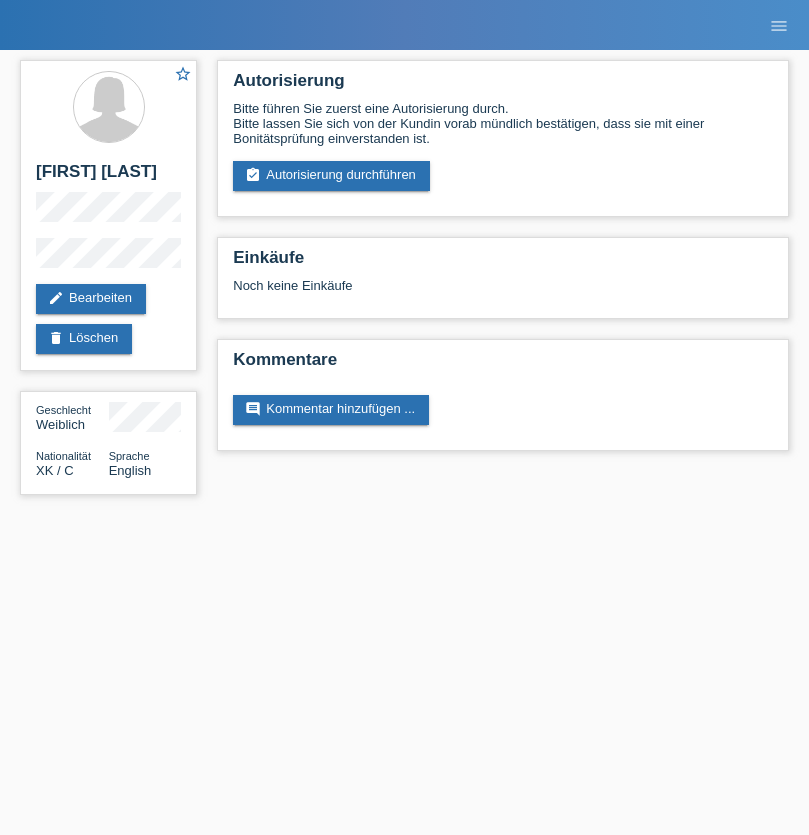 scroll, scrollTop: 0, scrollLeft: 0, axis: both 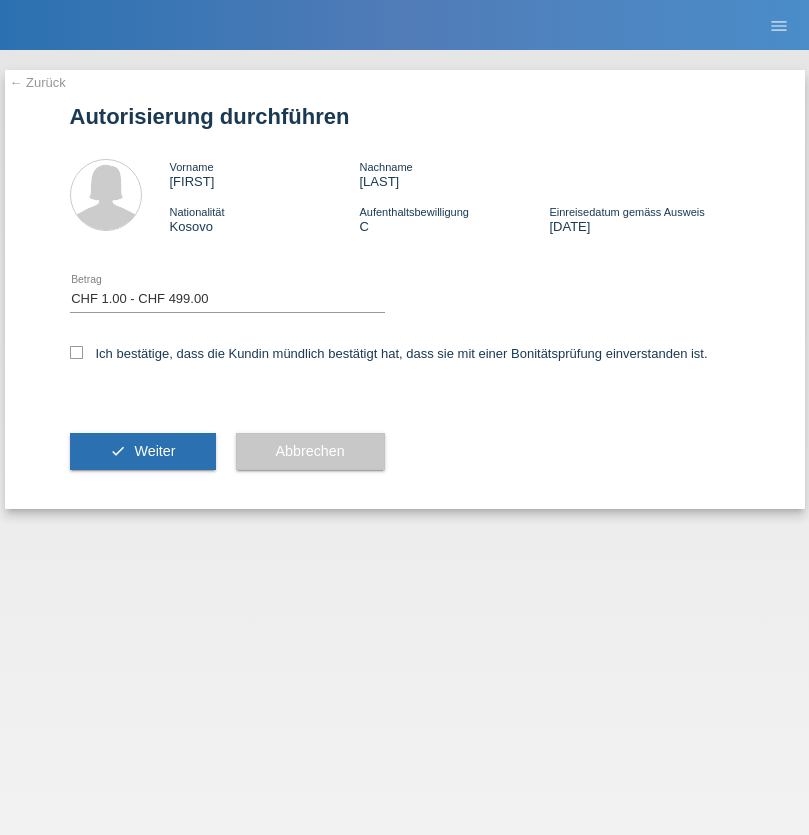 select on "1" 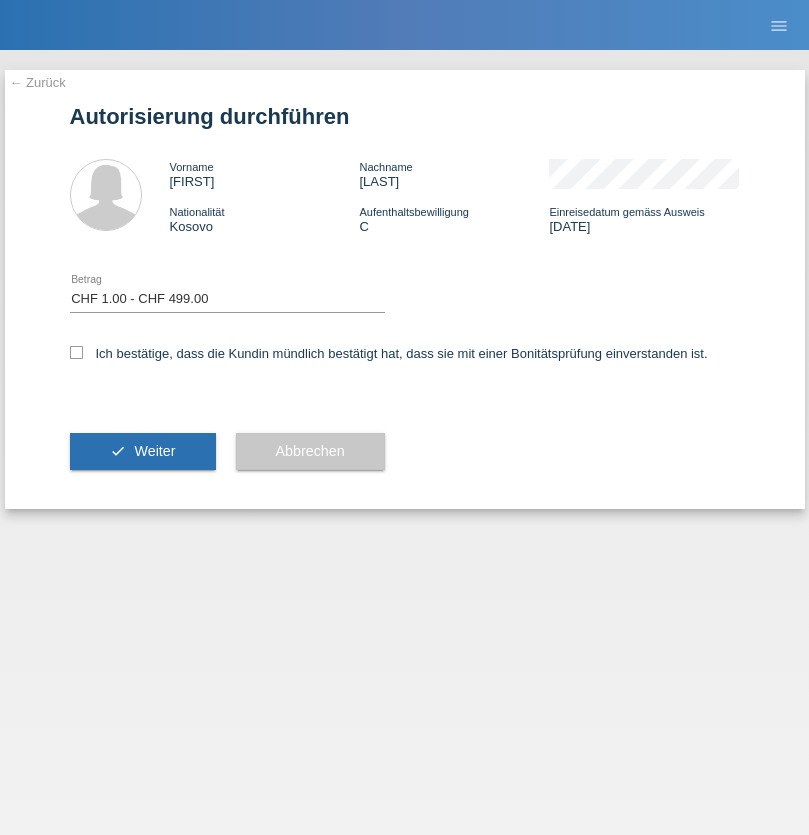 checkbox on "true" 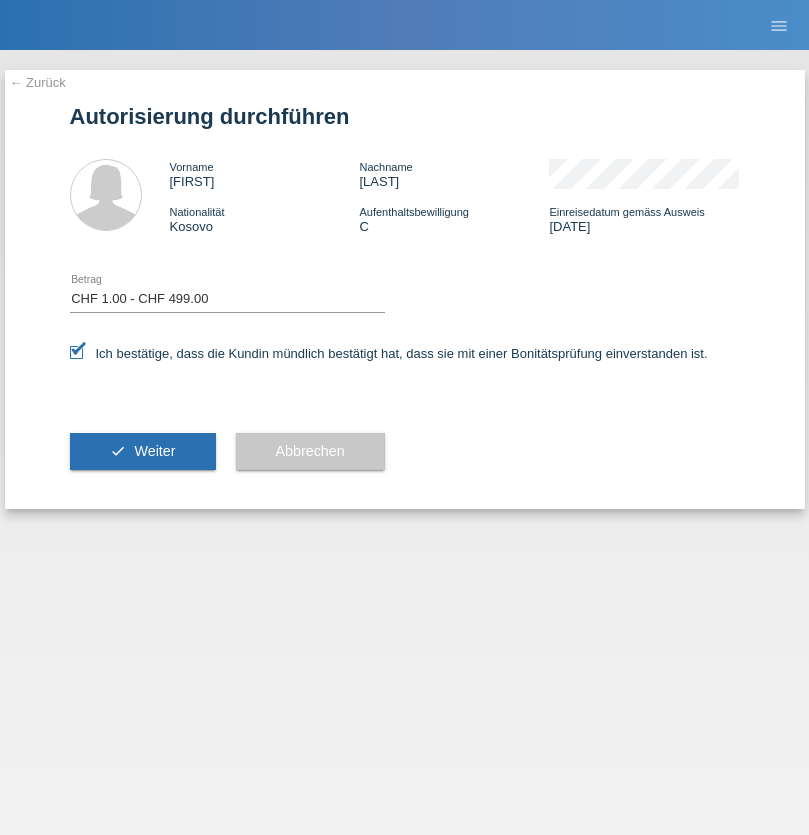 scroll, scrollTop: 0, scrollLeft: 0, axis: both 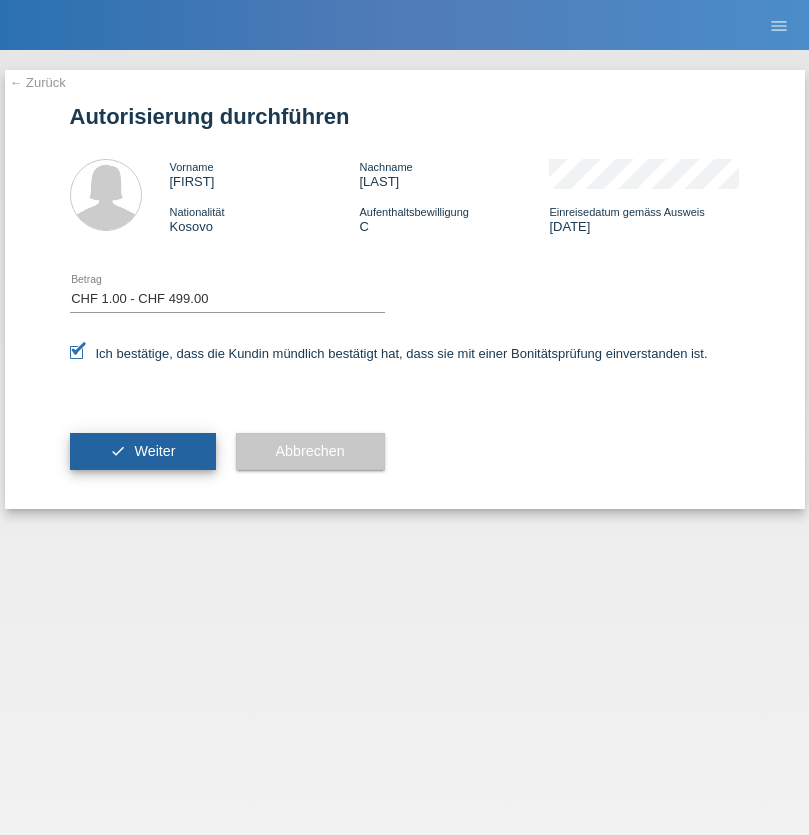 click on "Weiter" at bounding box center [154, 451] 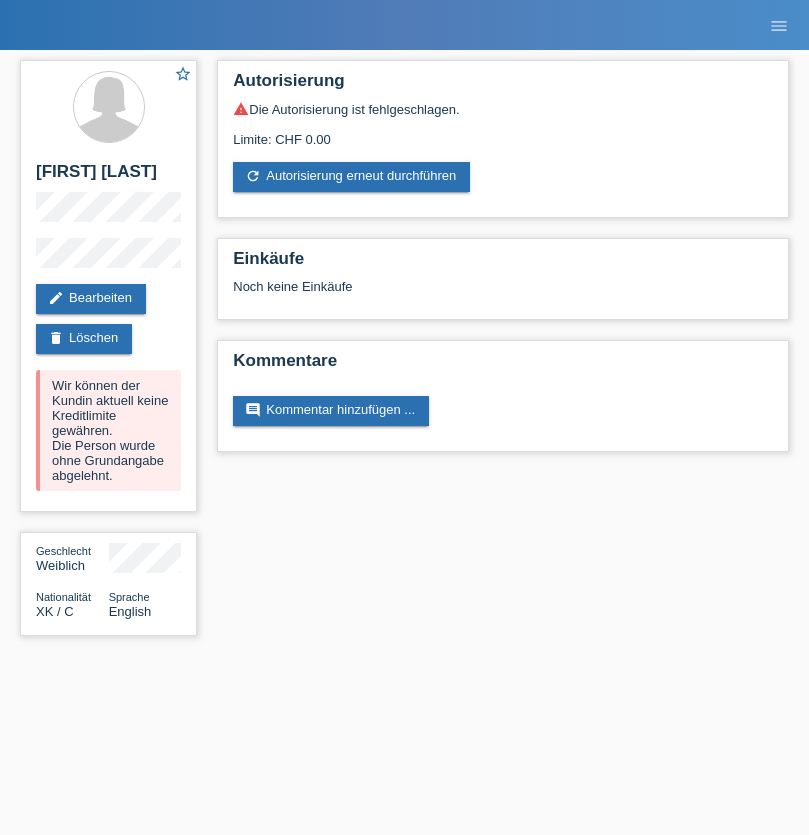scroll, scrollTop: 0, scrollLeft: 0, axis: both 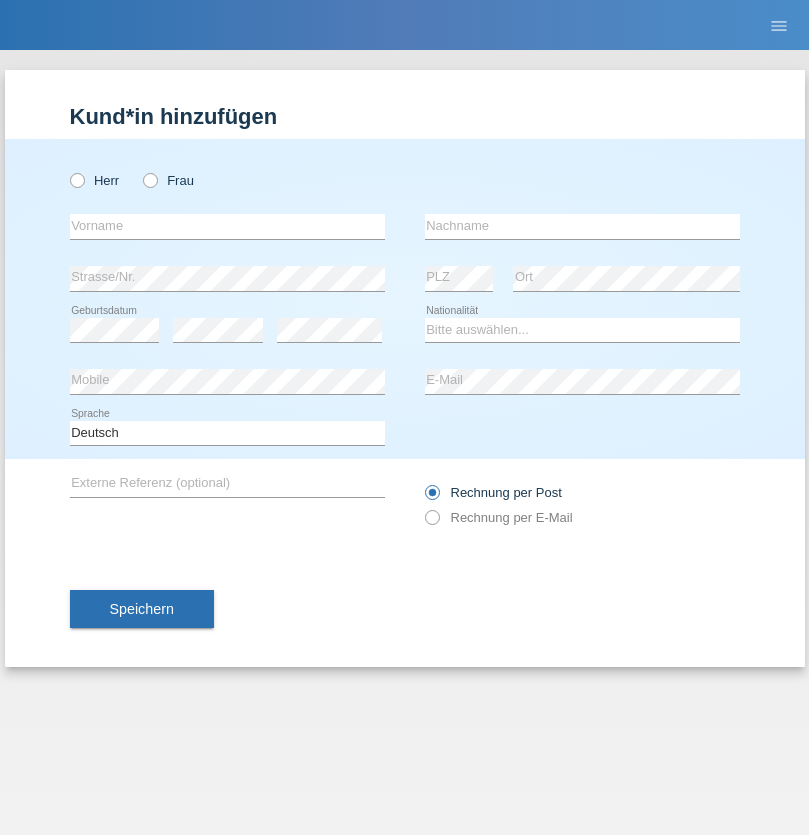 radio on "true" 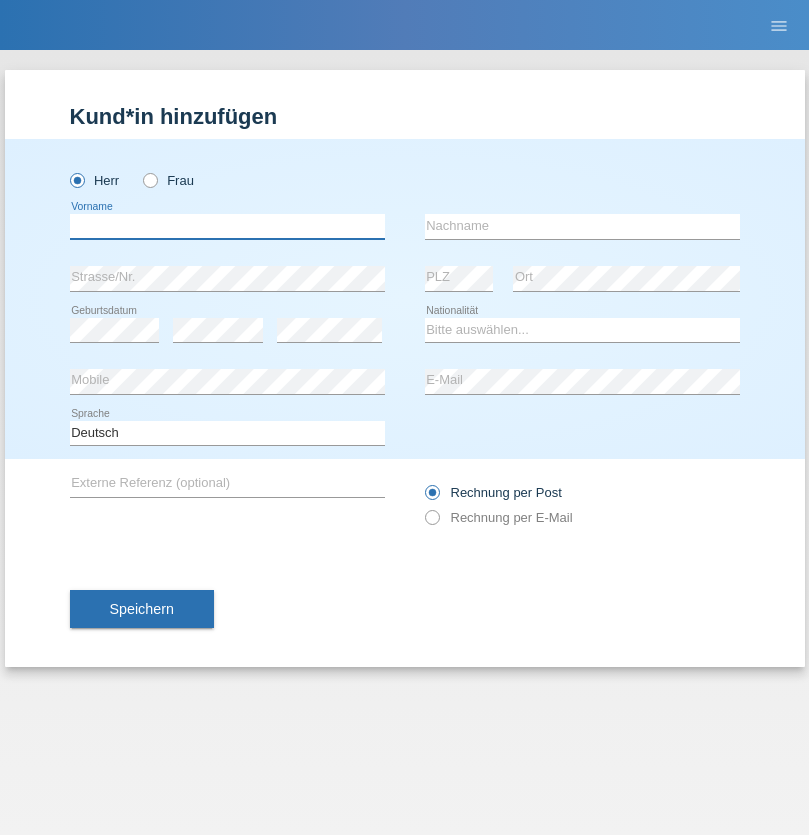 click at bounding box center [227, 226] 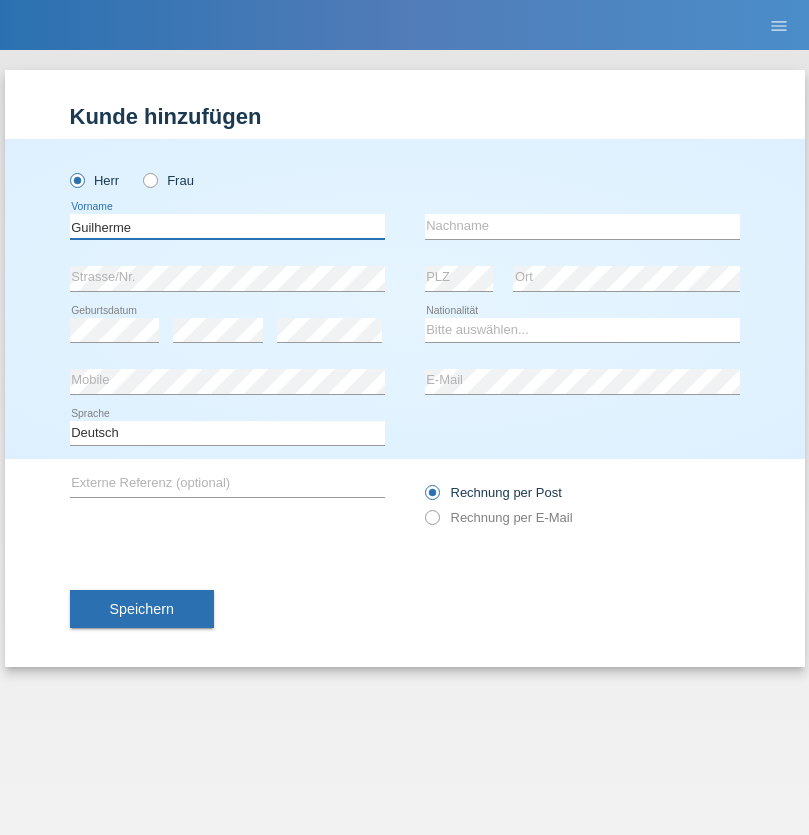 type on "Guilherme" 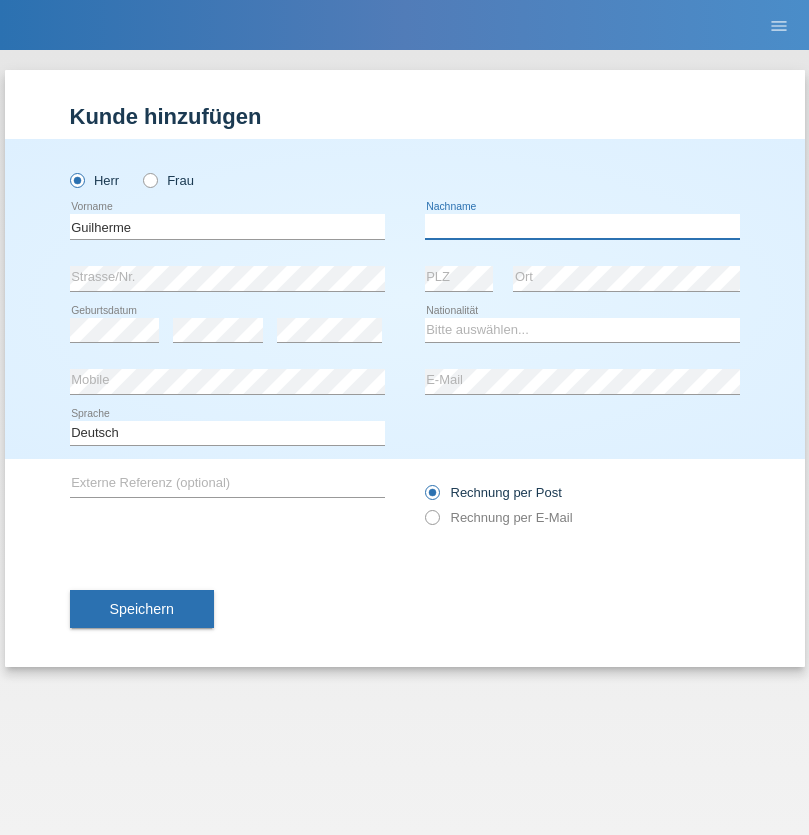 click at bounding box center (582, 226) 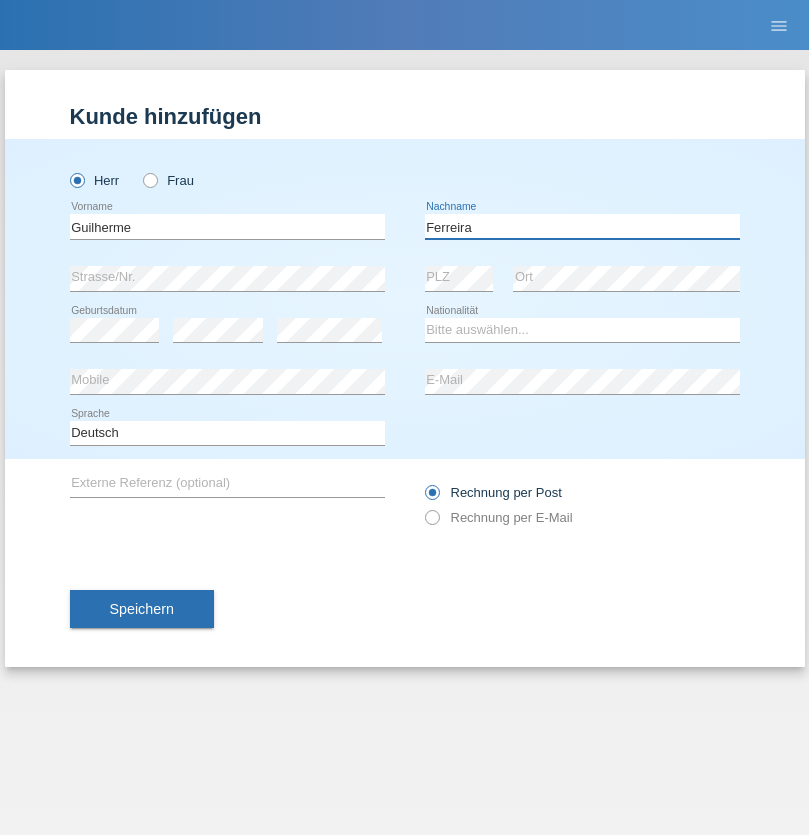 type on "Ferreira" 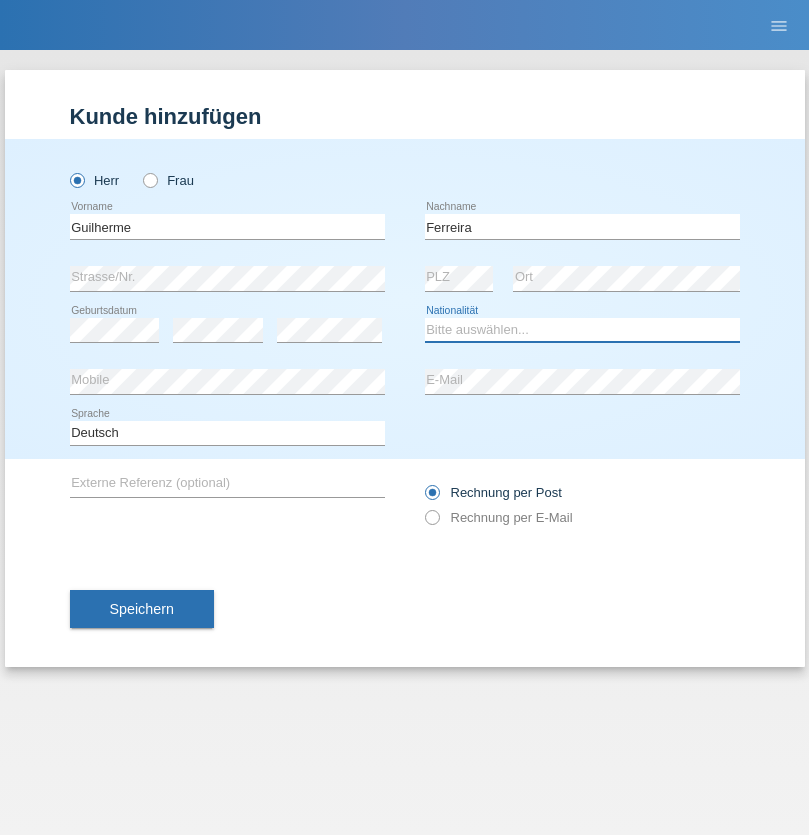 select on "PT" 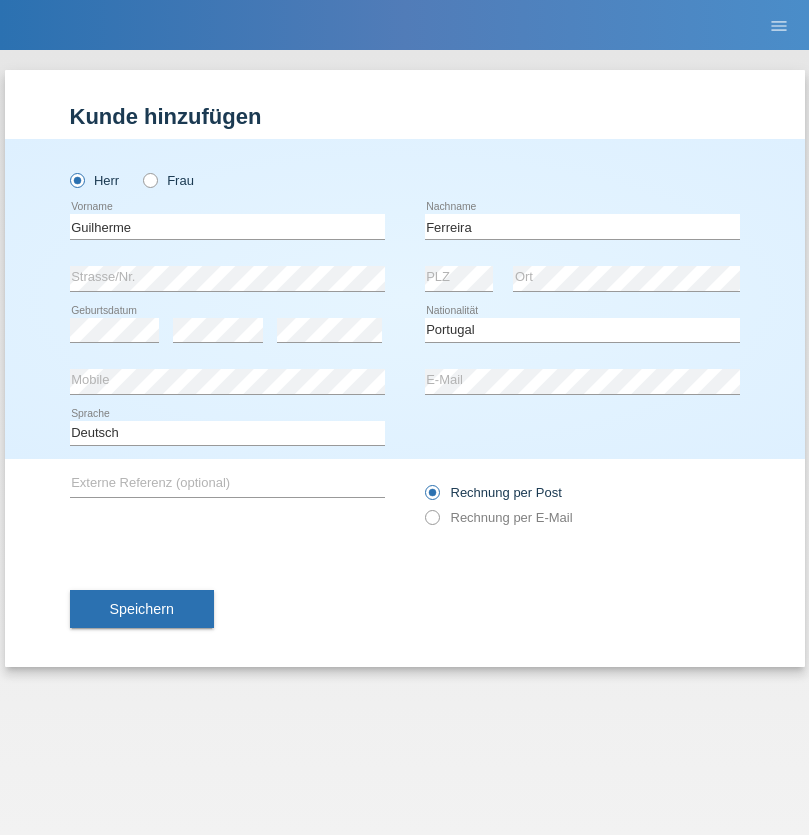 select on "C" 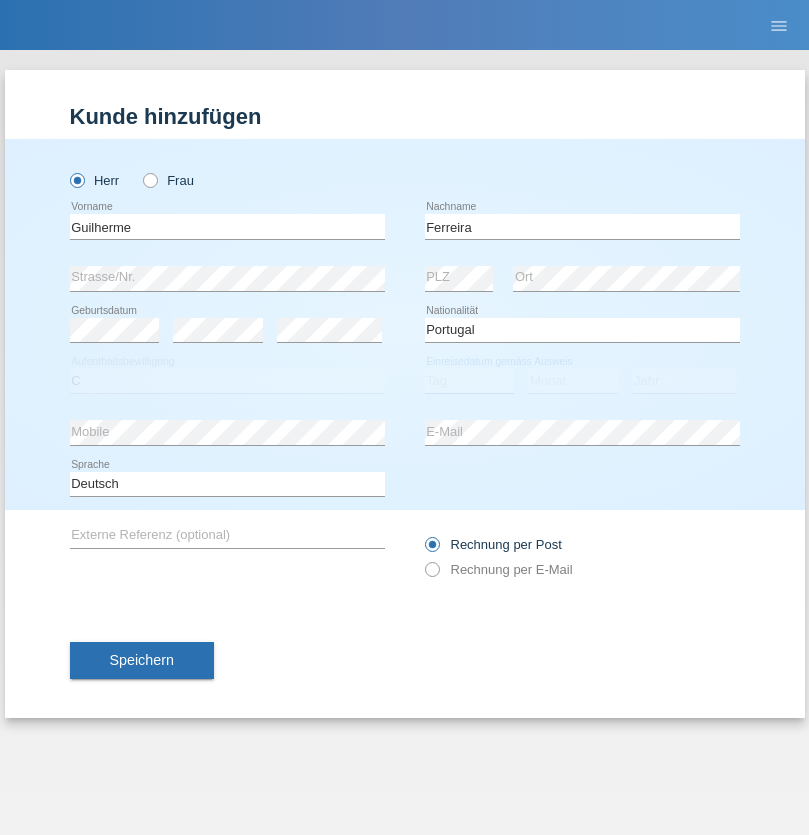 select on "04" 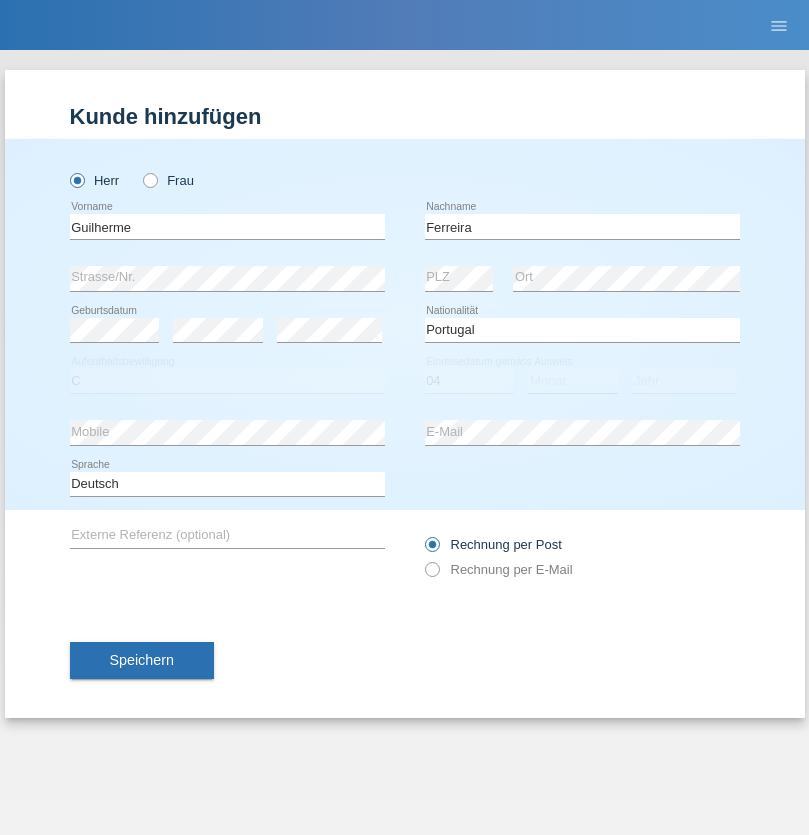 select on "09" 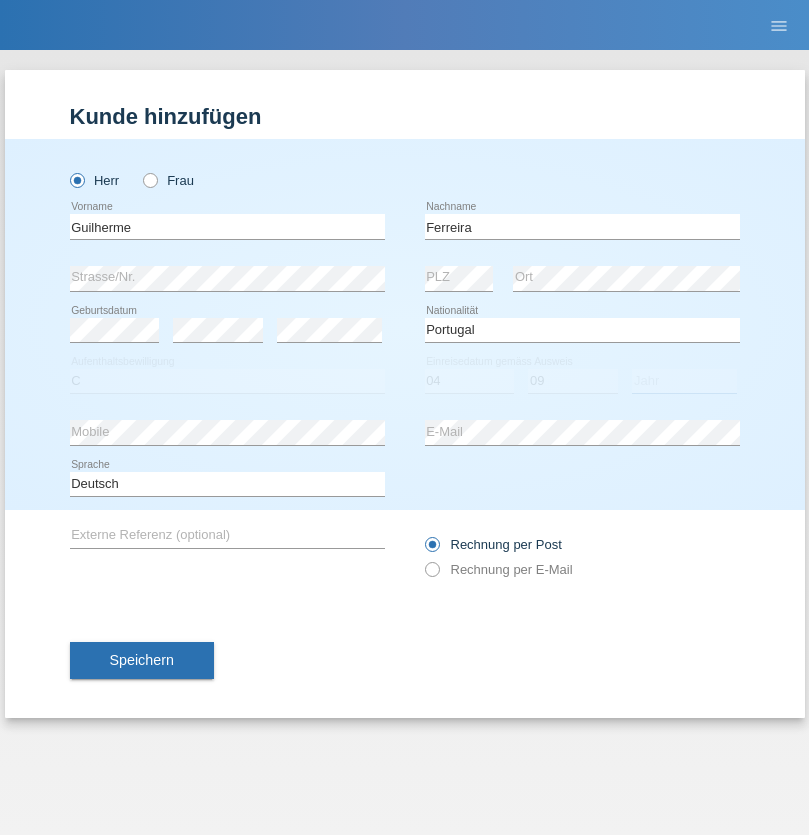select on "2021" 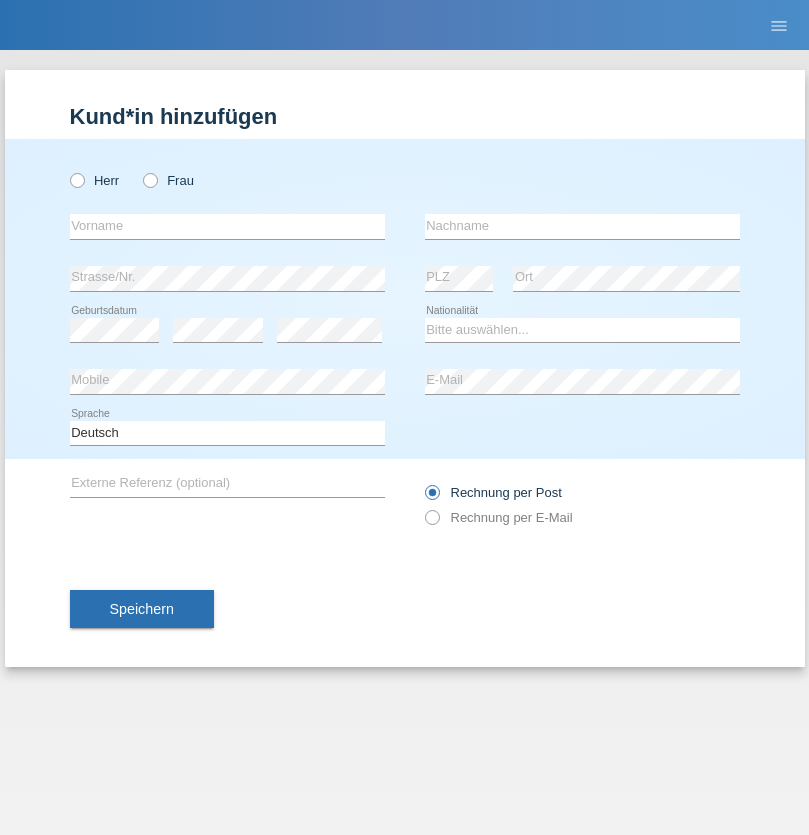 scroll, scrollTop: 0, scrollLeft: 0, axis: both 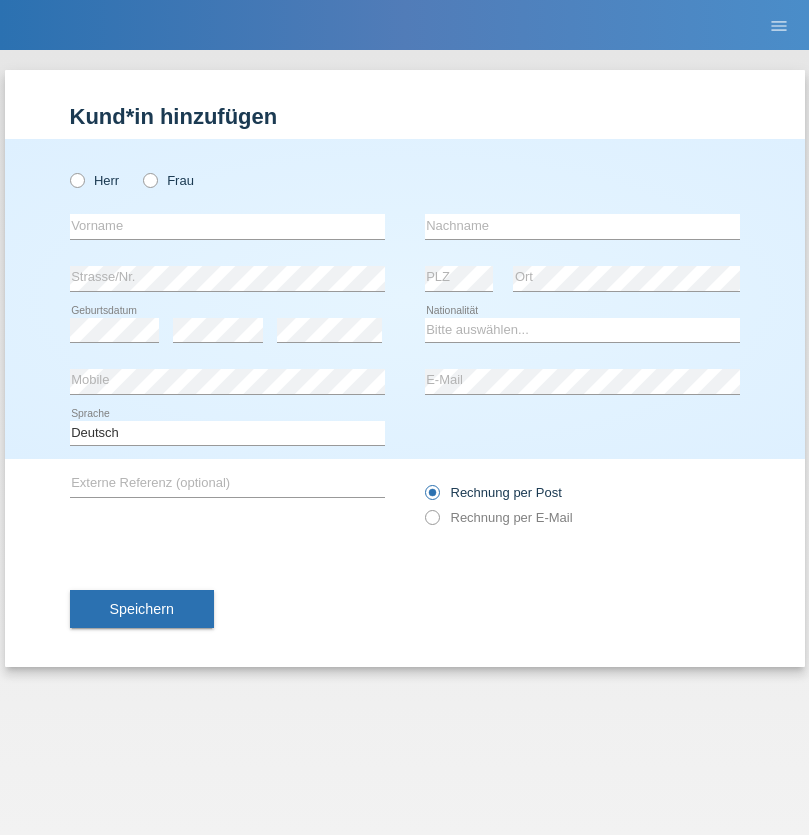 radio on "true" 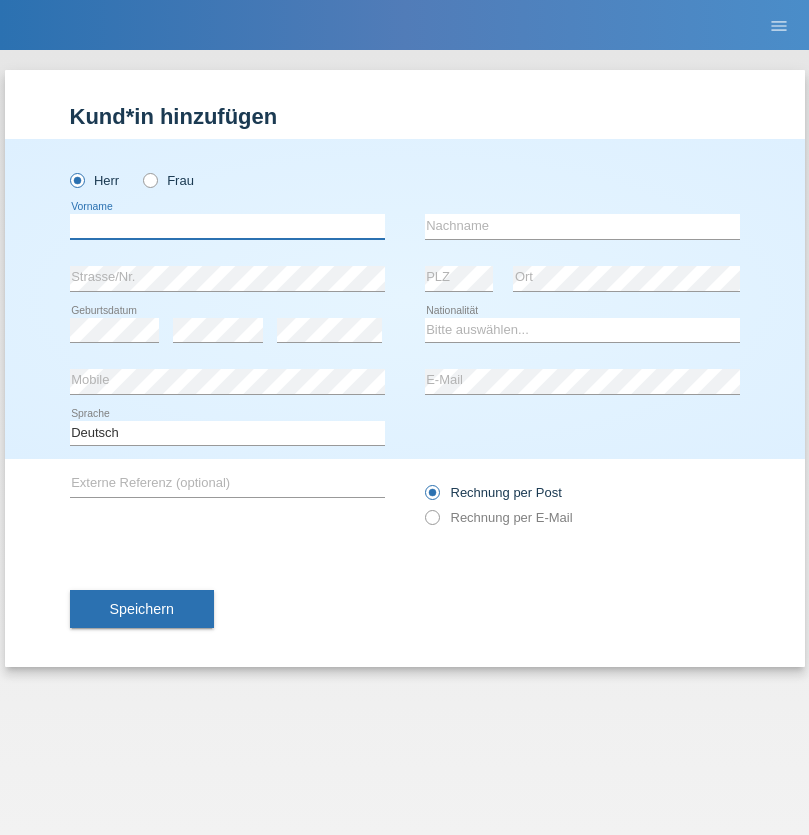 click at bounding box center [227, 226] 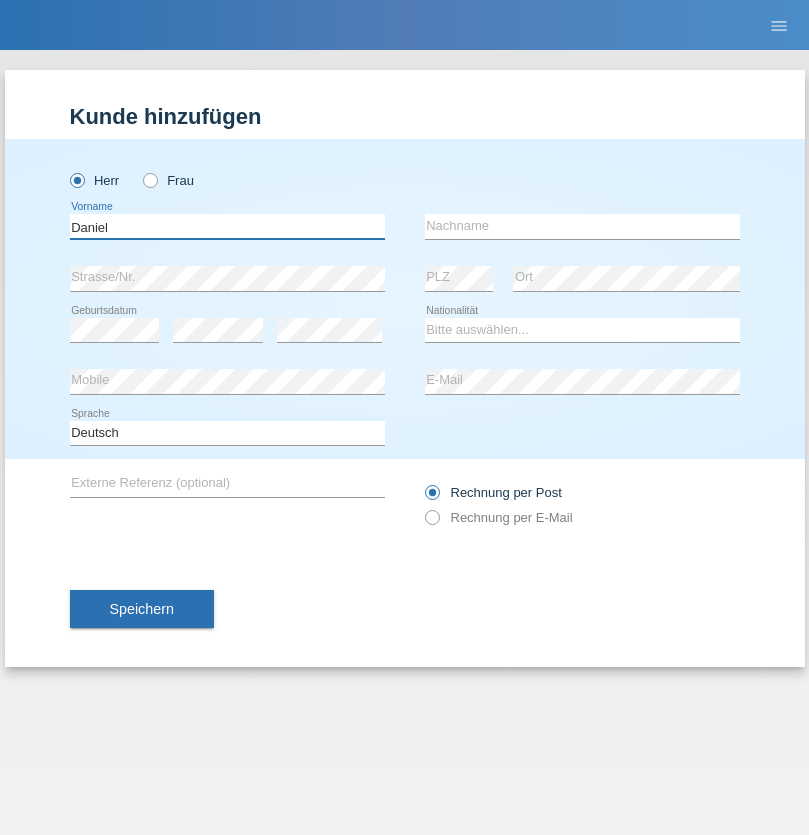 type on "Daniel" 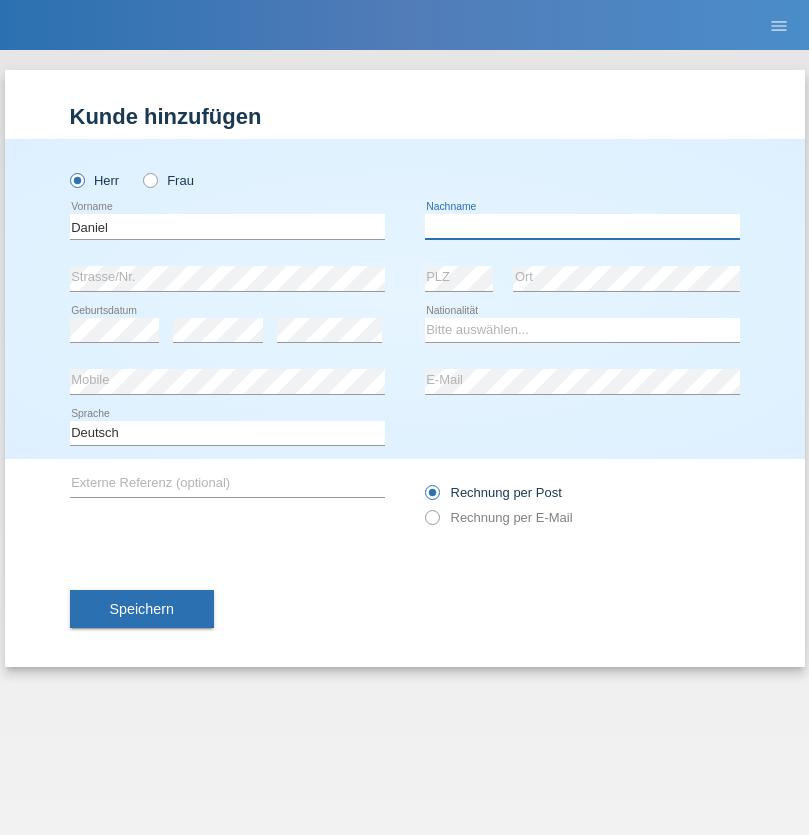 click at bounding box center [582, 226] 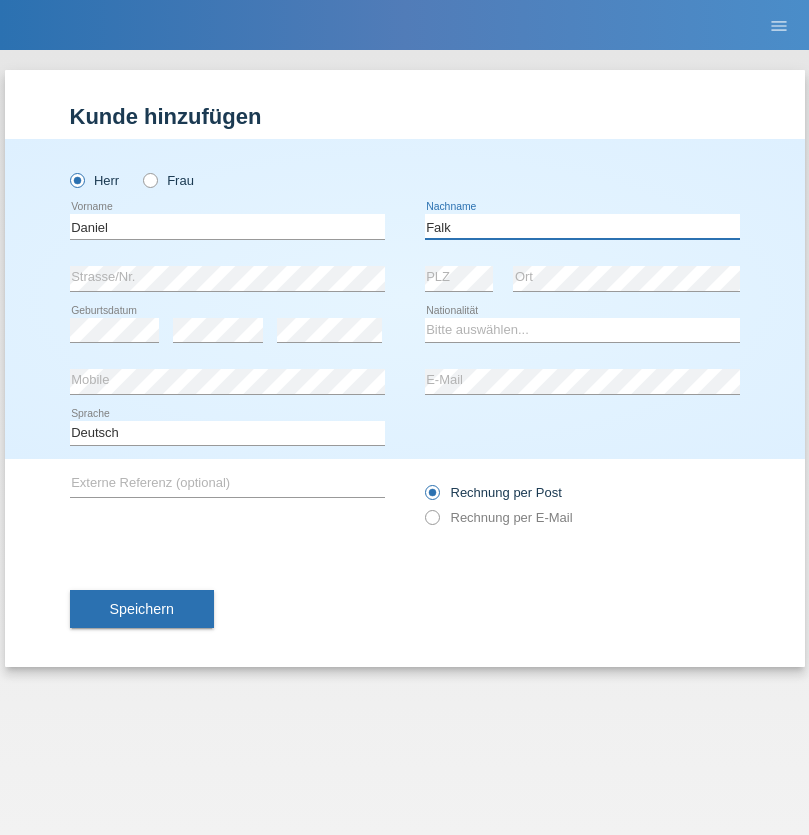 type on "Falk" 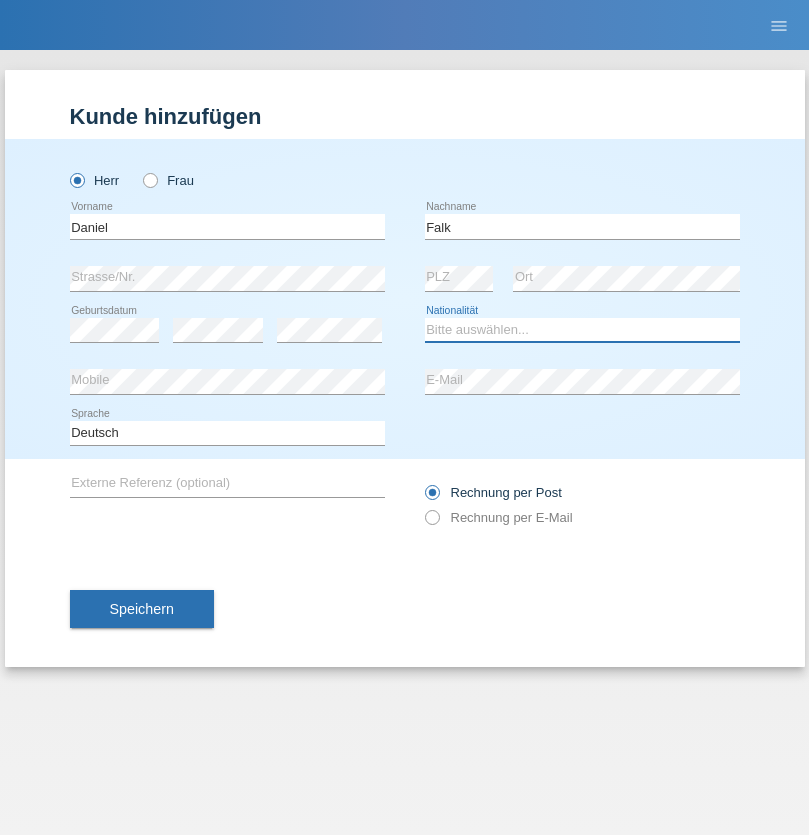 select on "CH" 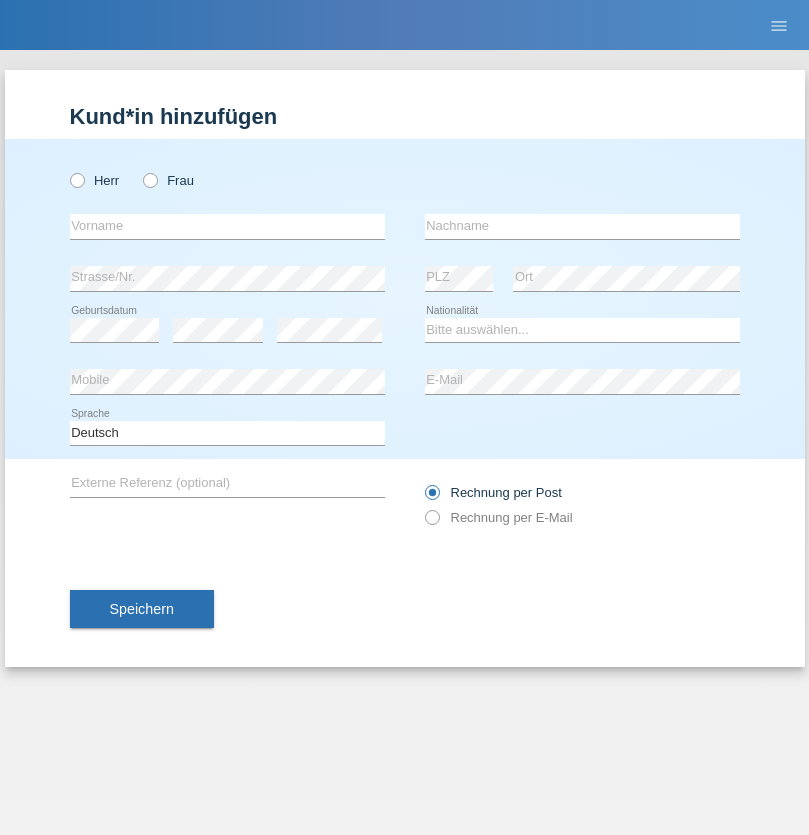 scroll, scrollTop: 0, scrollLeft: 0, axis: both 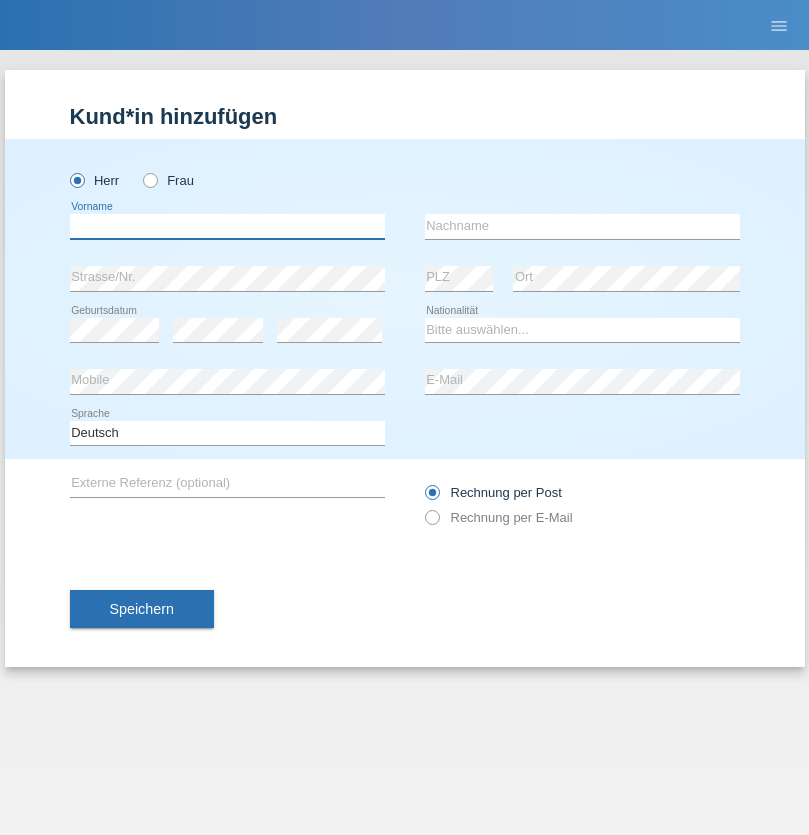 click at bounding box center [227, 226] 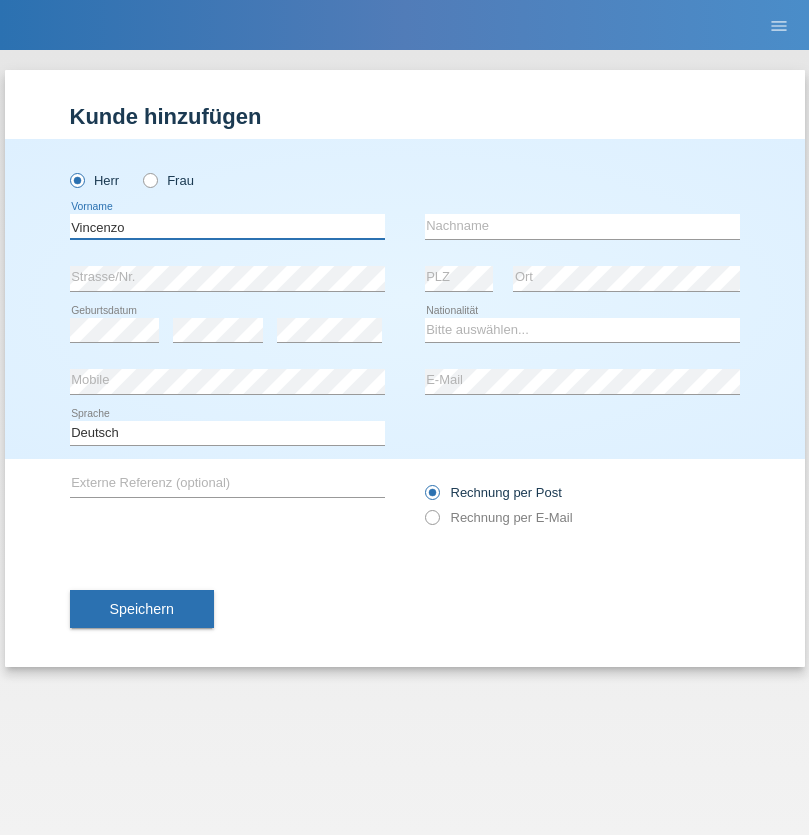 type on "Vincenzo" 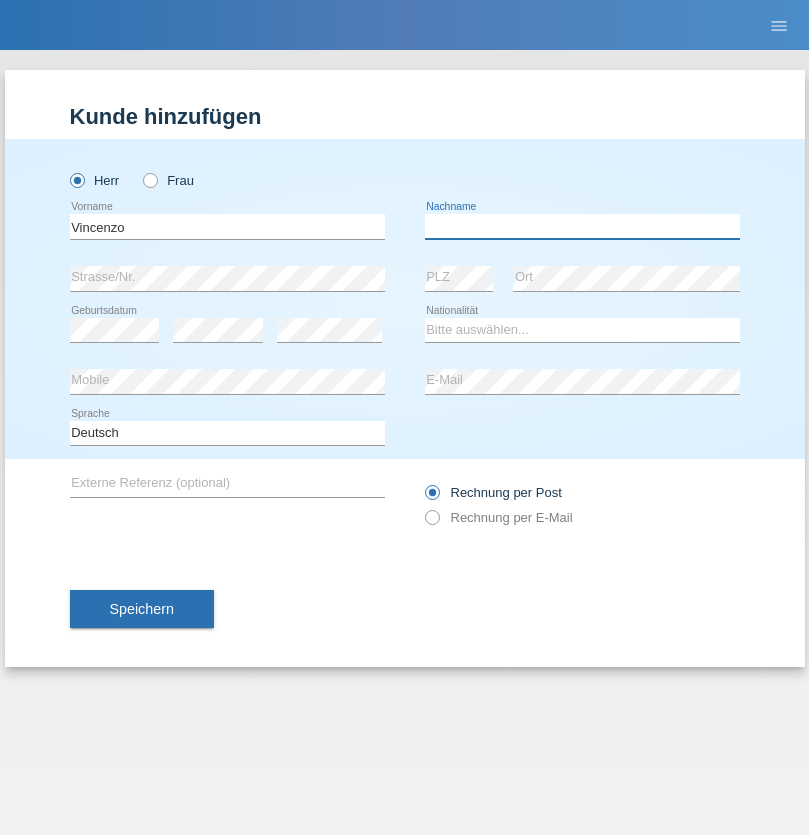 click at bounding box center [582, 226] 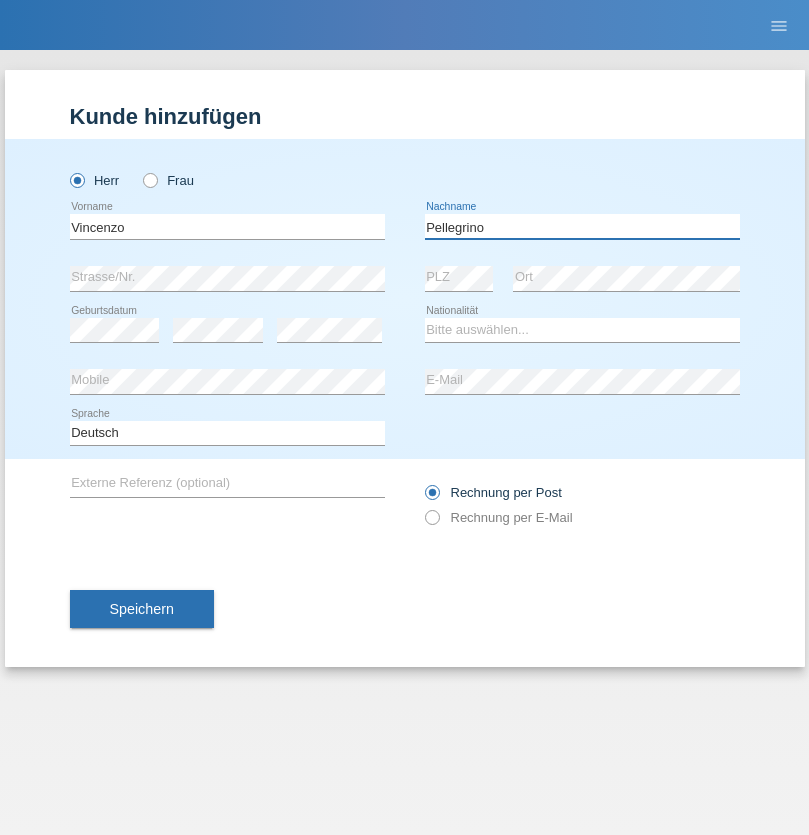 type on "Pellegrino" 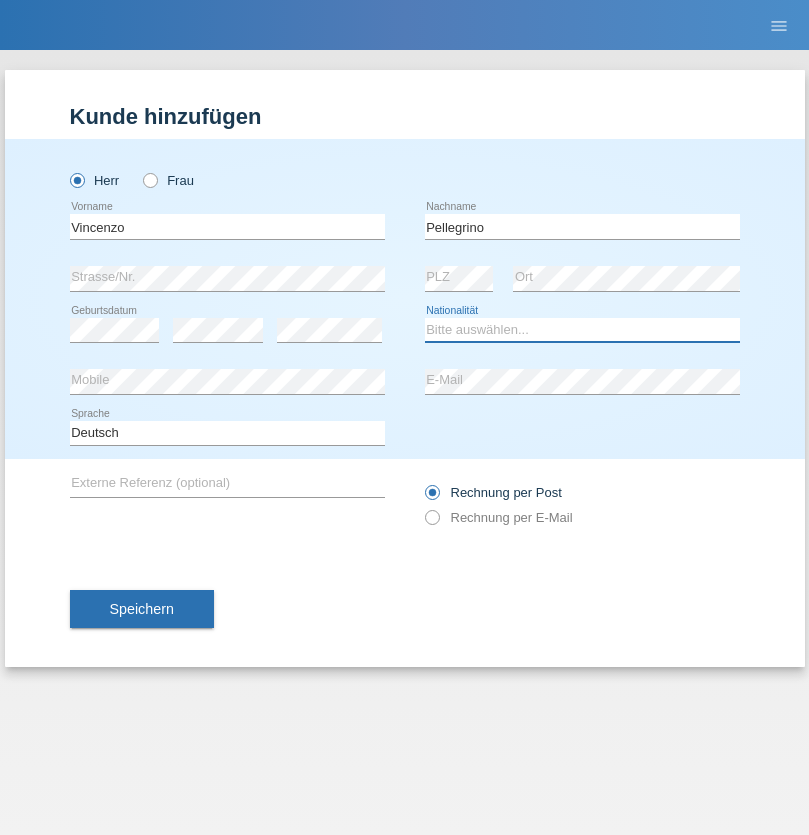 select on "IT" 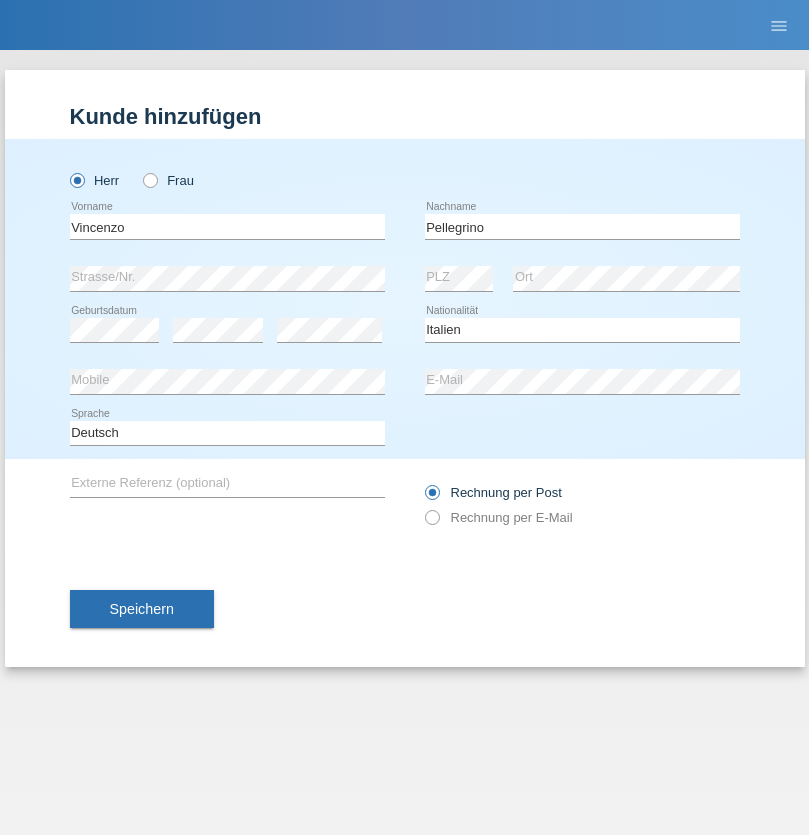 select on "C" 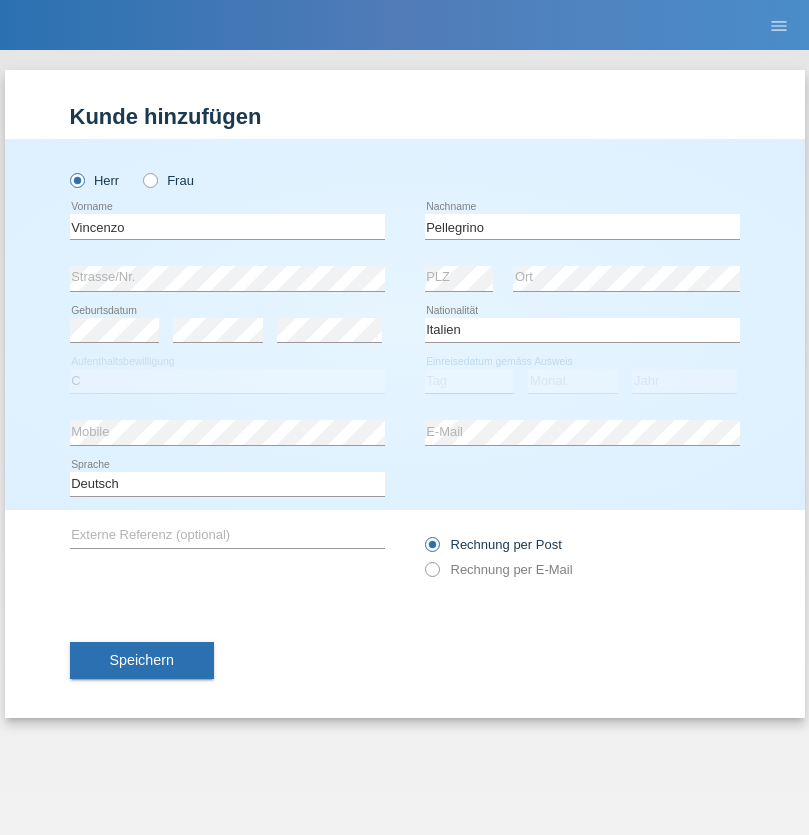 select on "07" 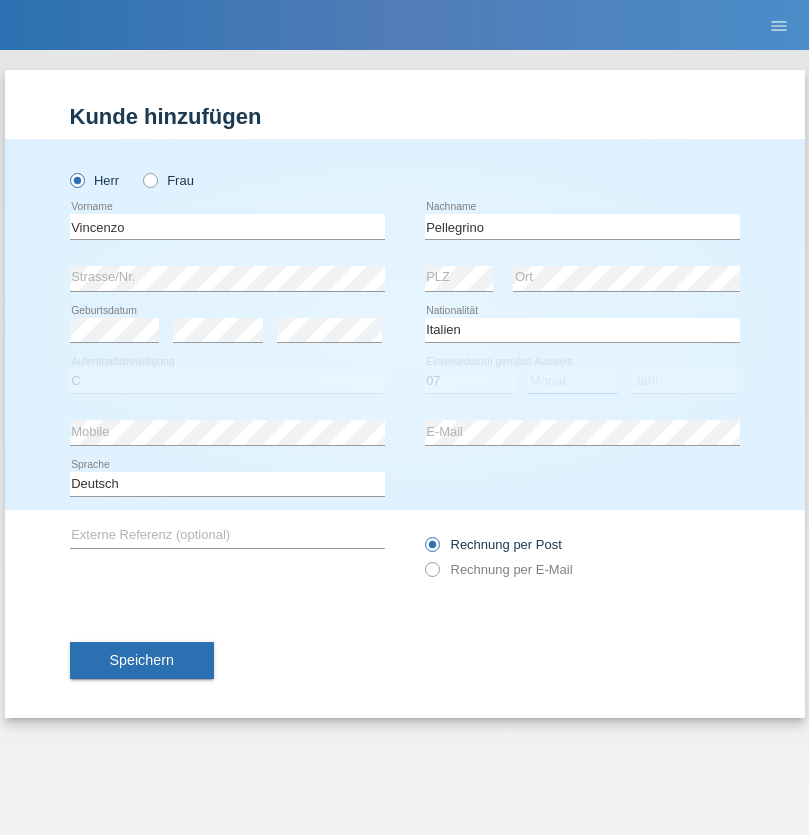 select on "07" 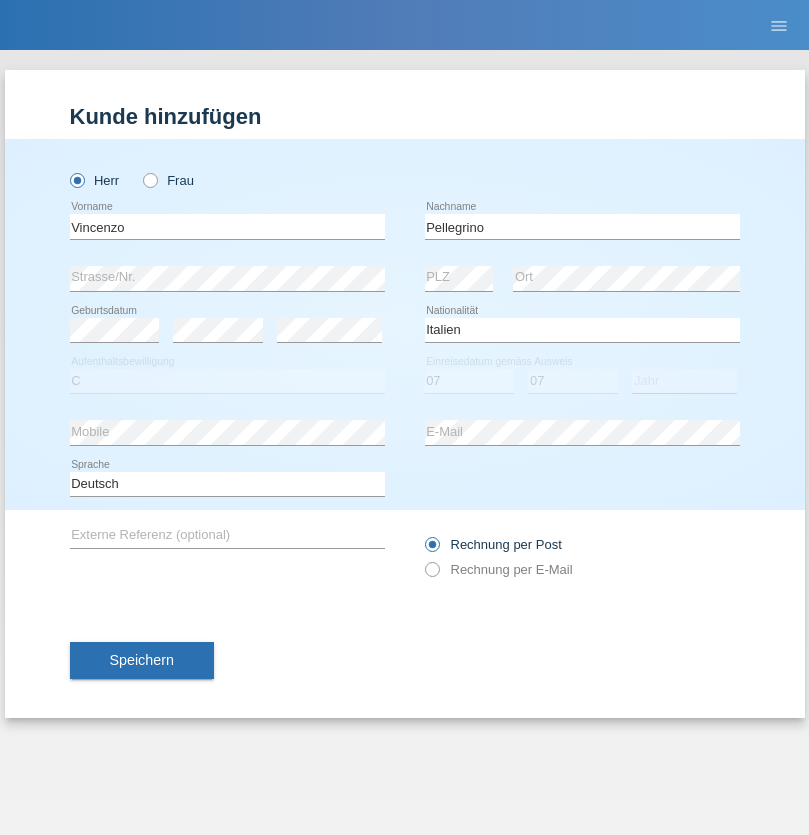 select on "2021" 